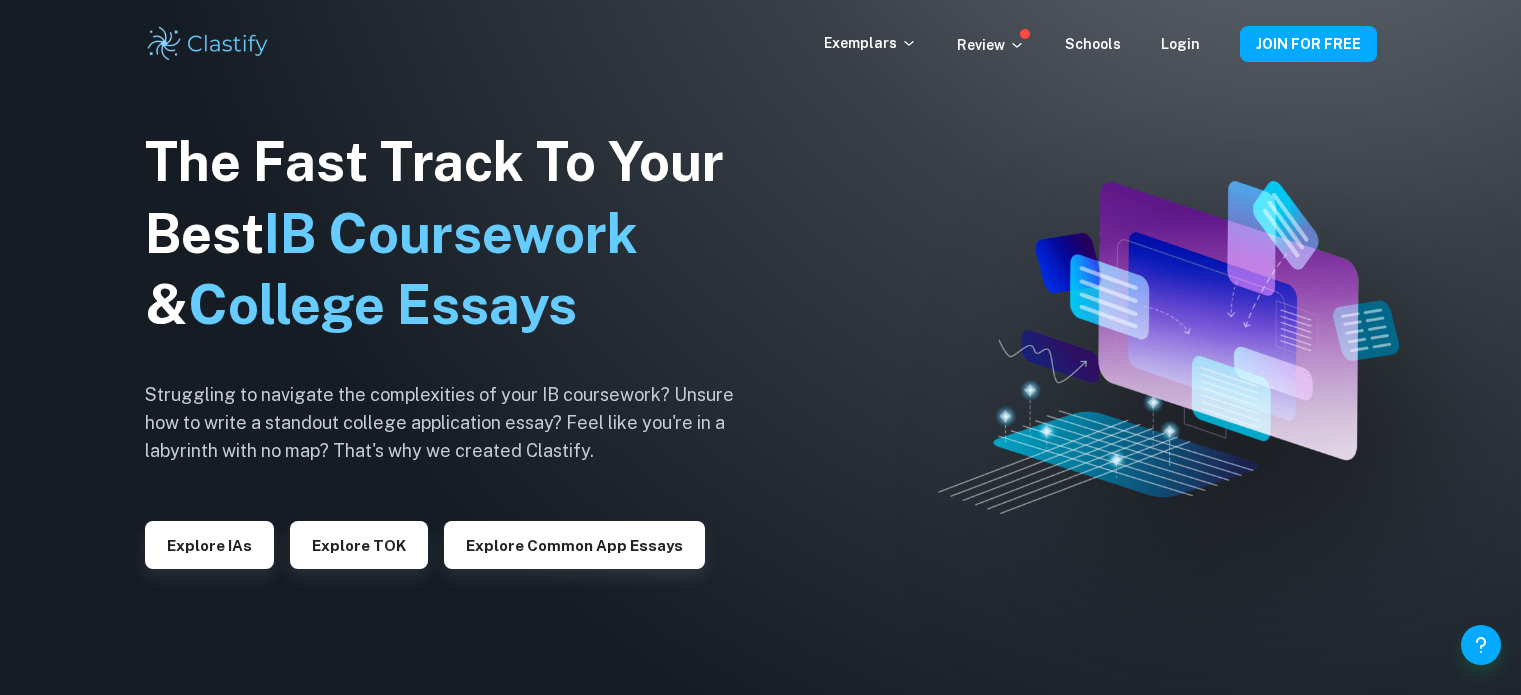 scroll, scrollTop: 0, scrollLeft: 0, axis: both 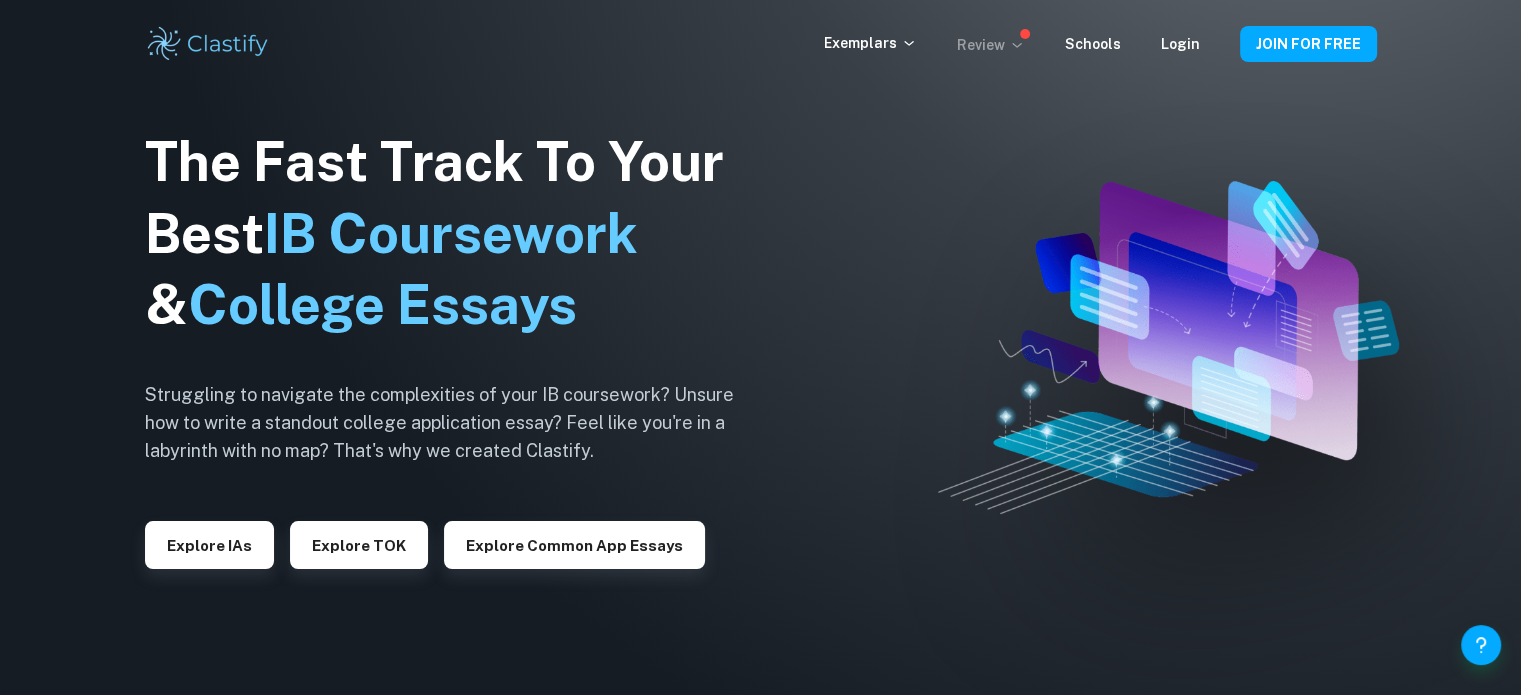 click 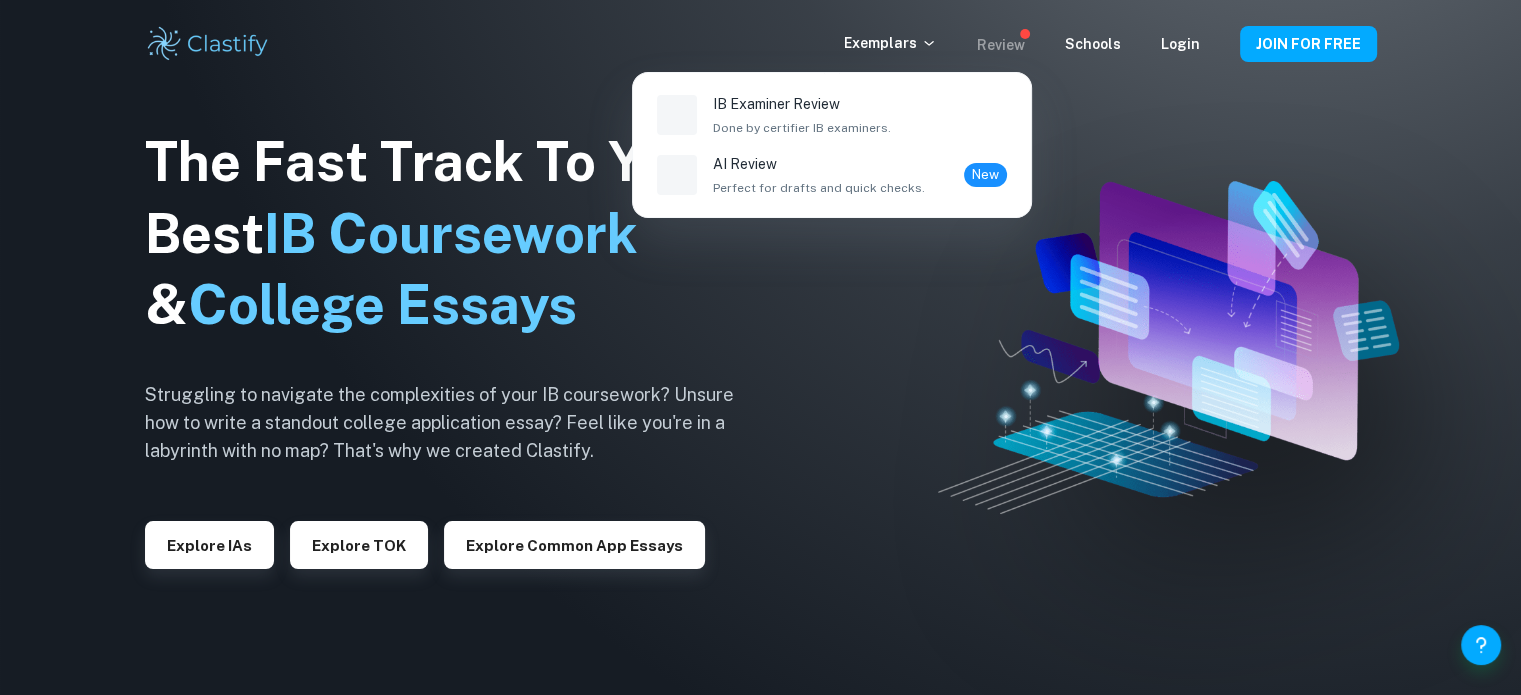 click at bounding box center (760, 347) 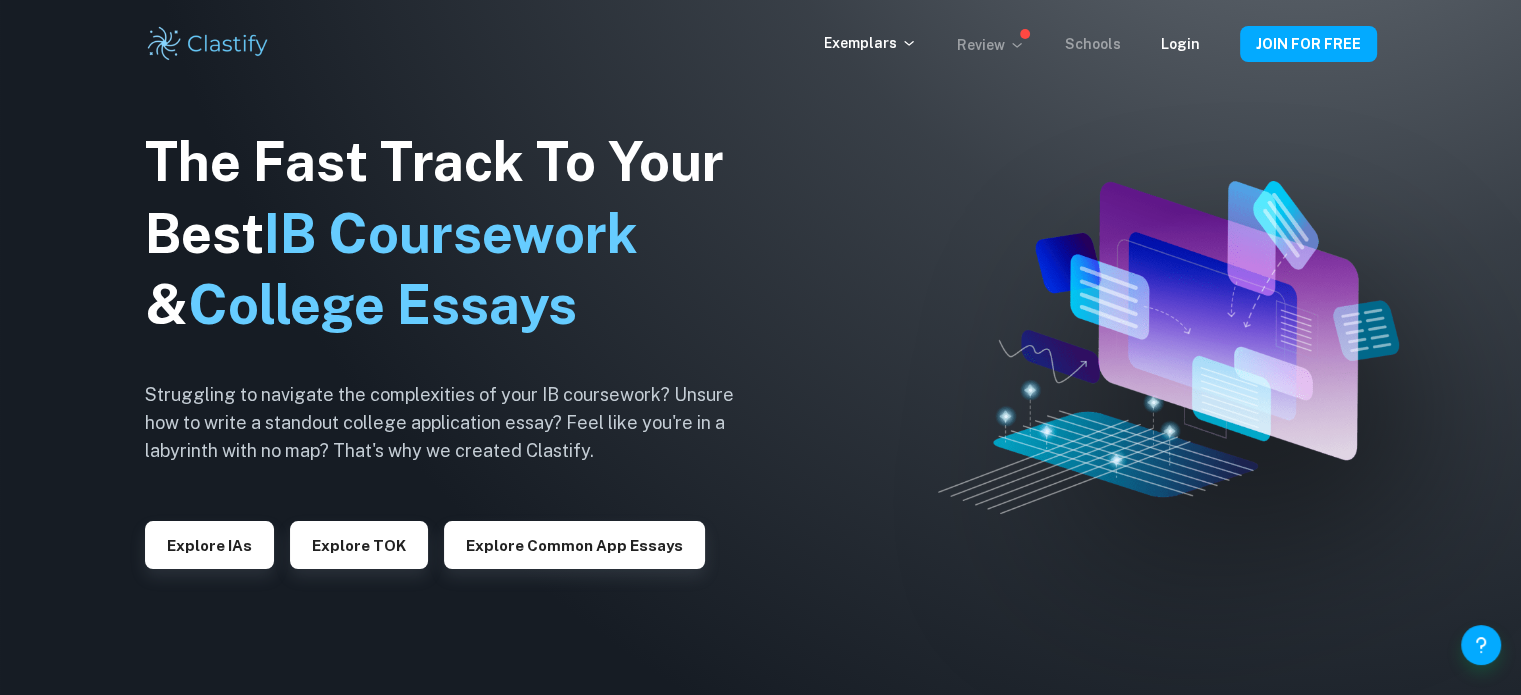 click on "Schools" at bounding box center (1093, 44) 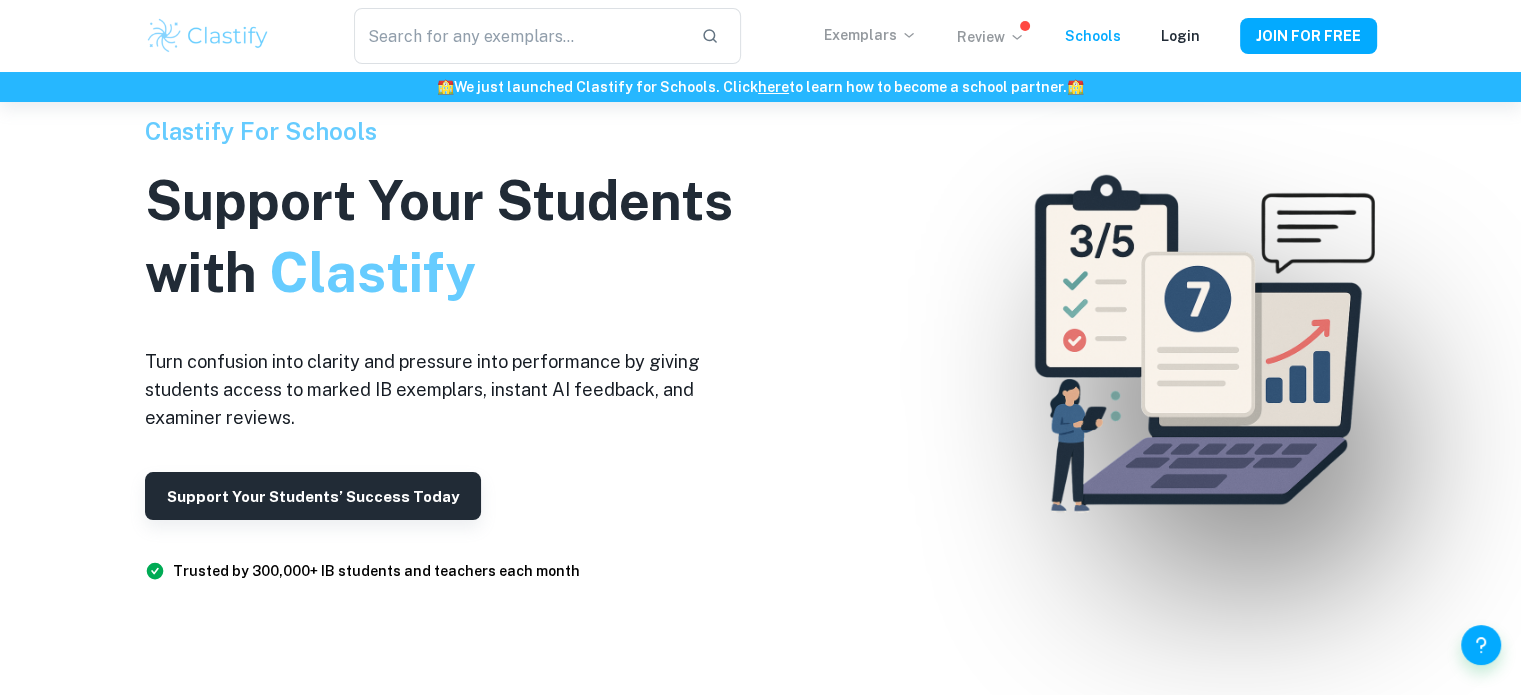 click 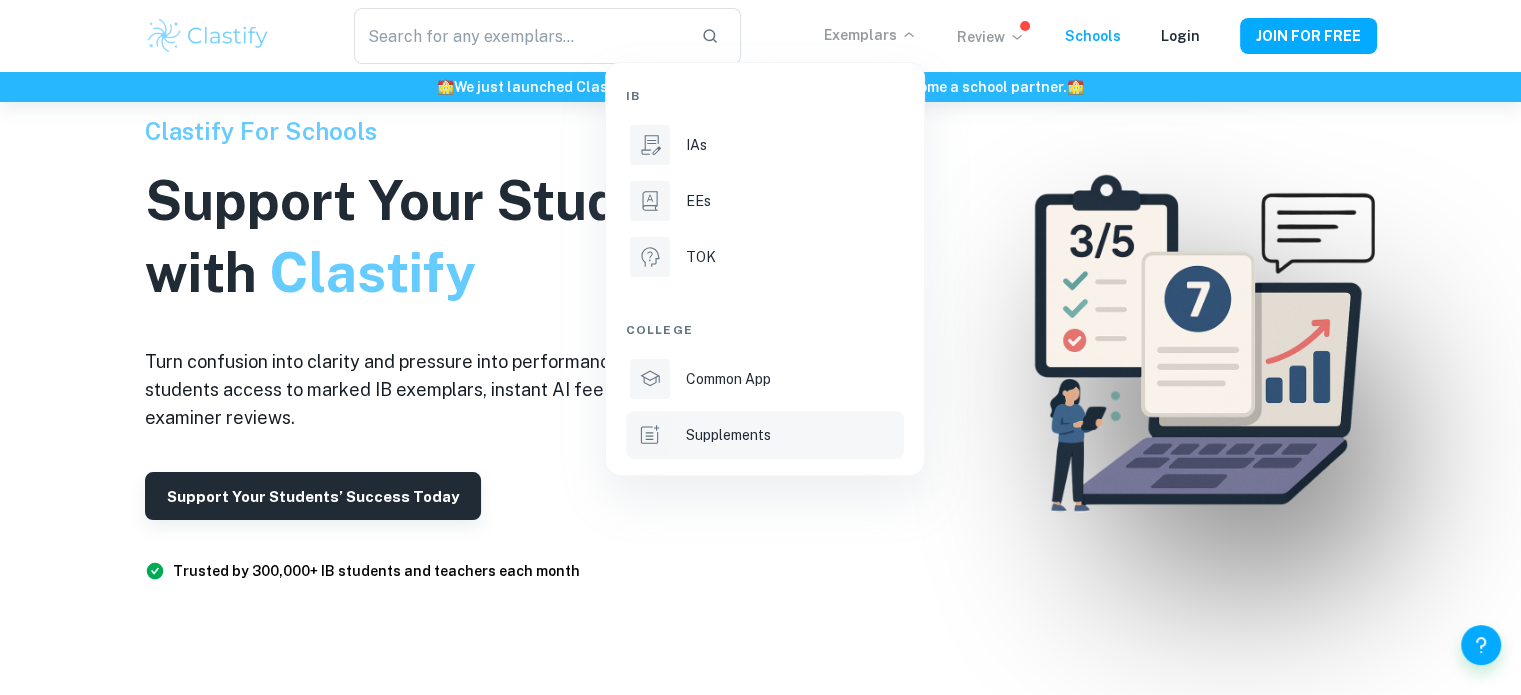 click on "Supplements" at bounding box center (793, 435) 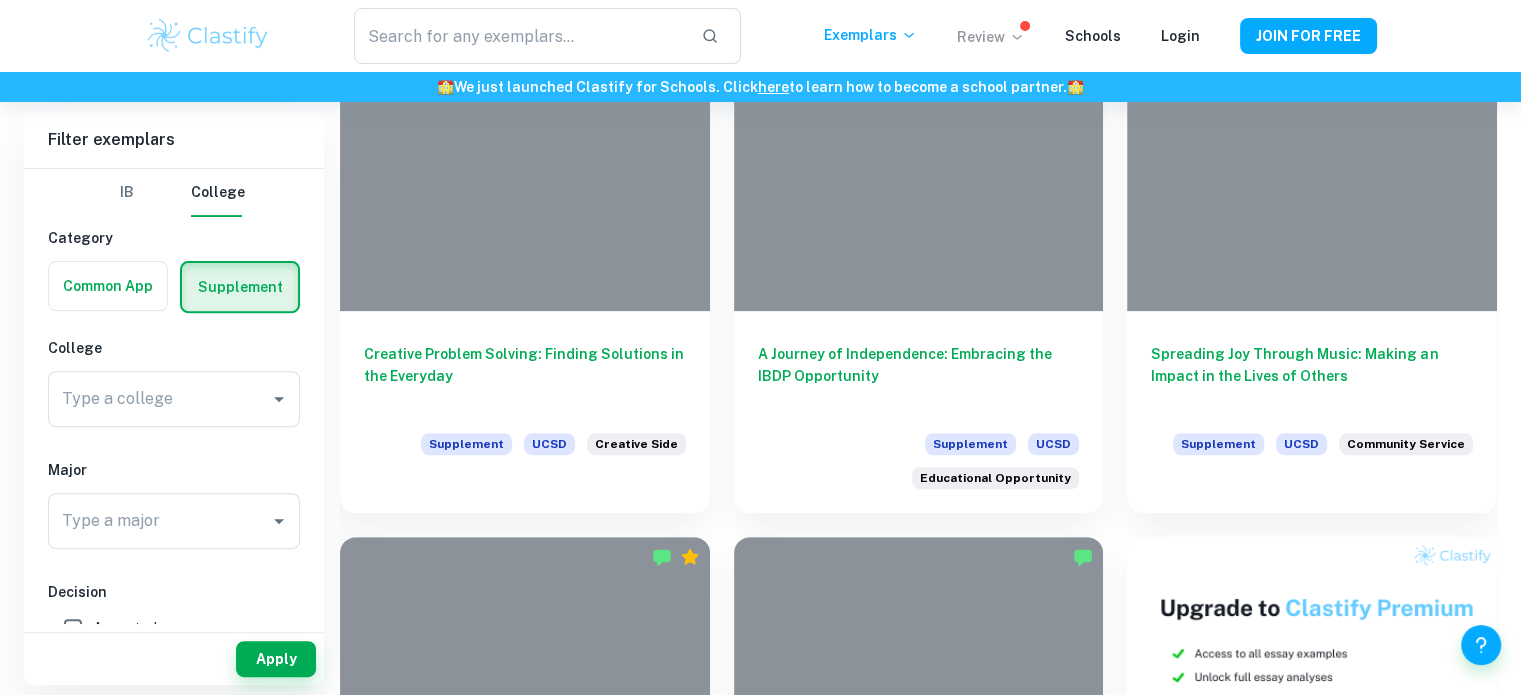 scroll, scrollTop: 680, scrollLeft: 0, axis: vertical 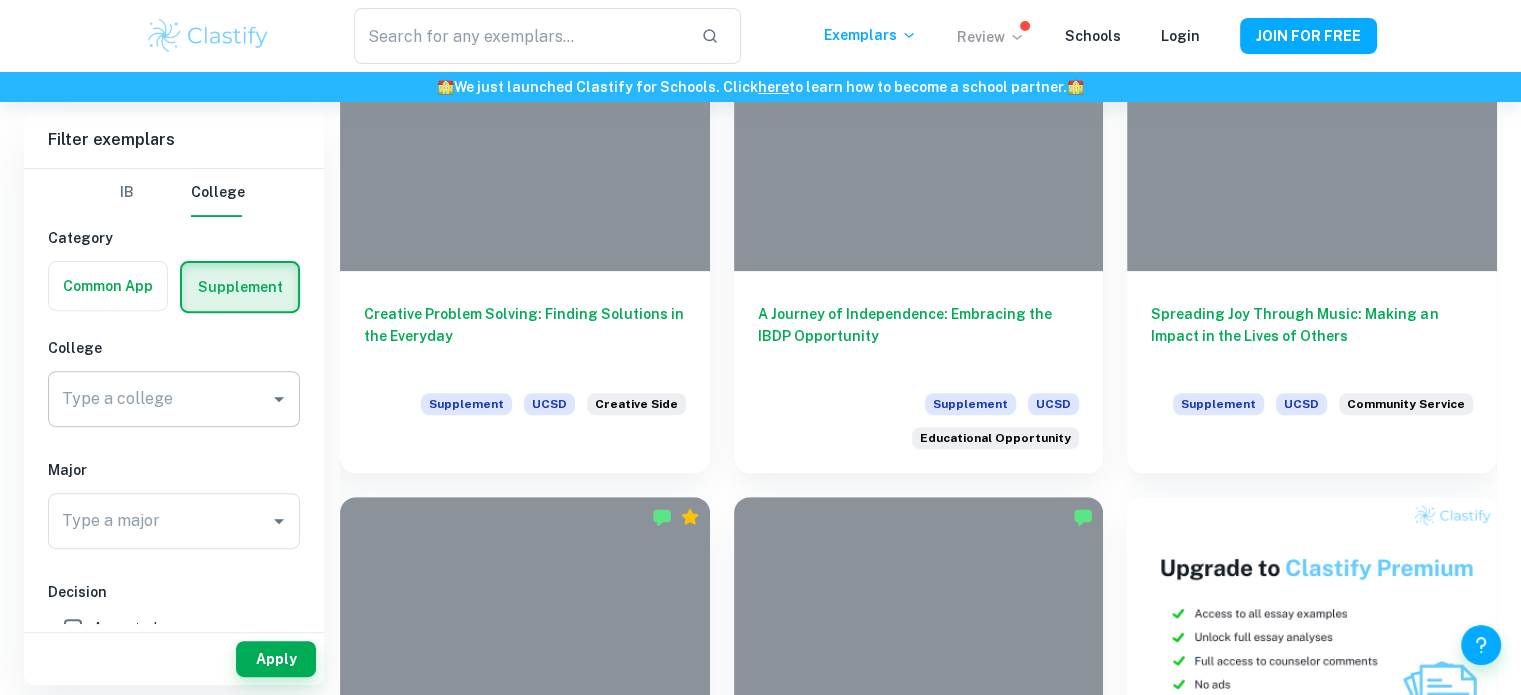 click on "Type a college" at bounding box center [159, 399] 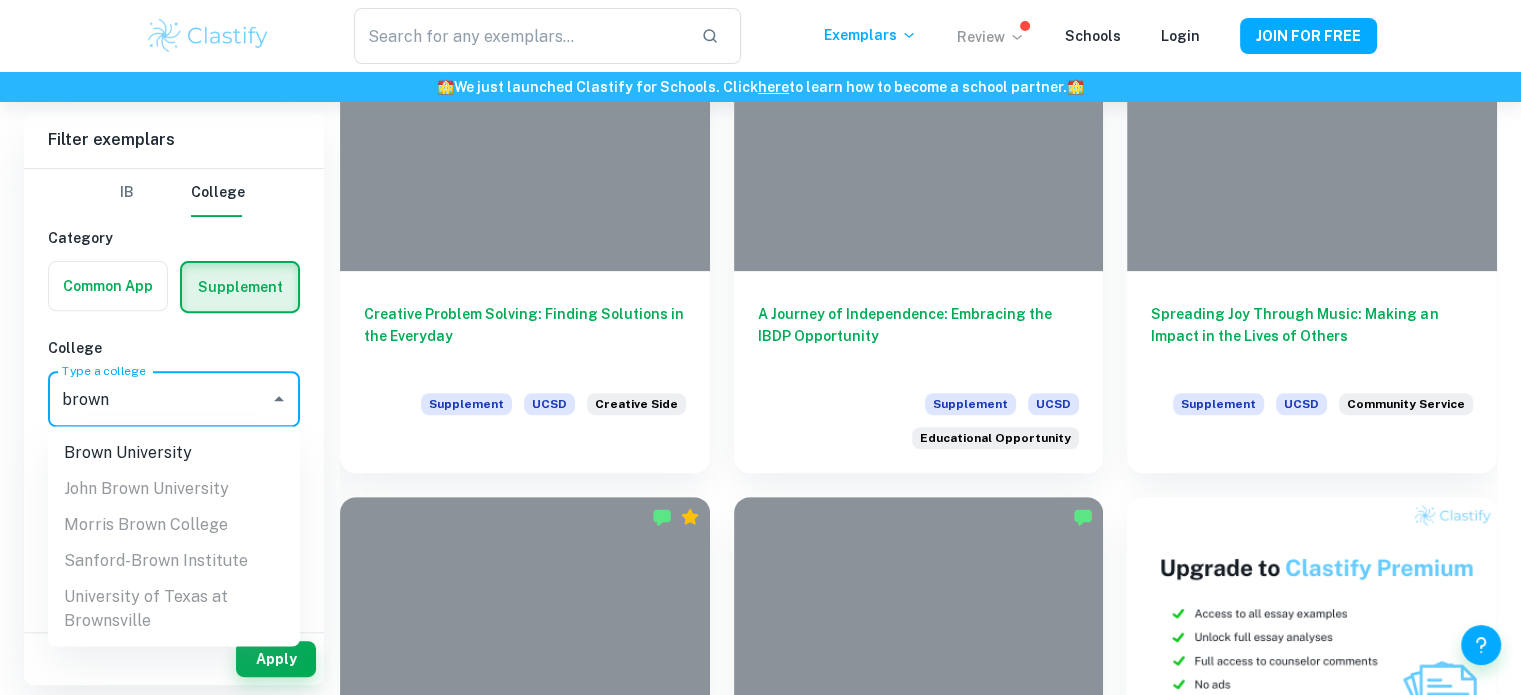 click on "Brown University" at bounding box center [174, 452] 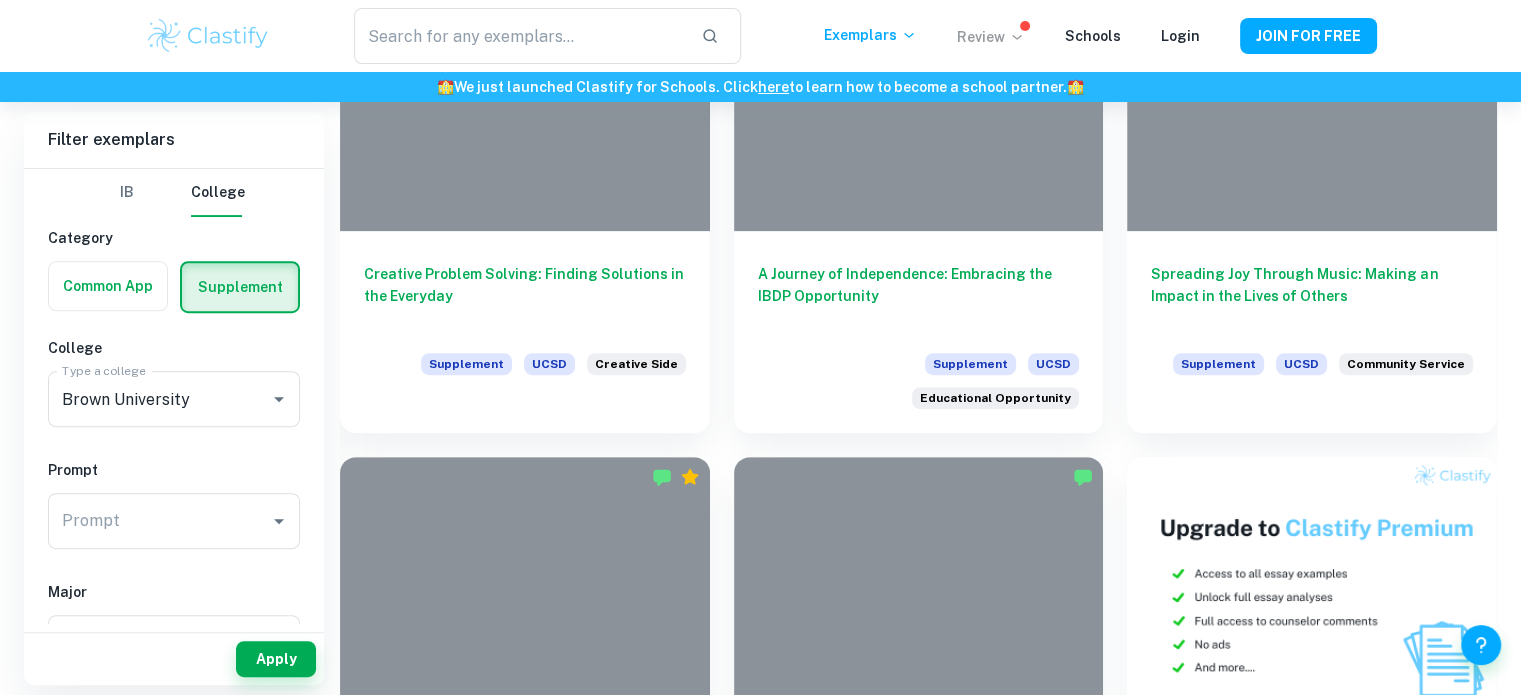 scroll, scrollTop: 760, scrollLeft: 0, axis: vertical 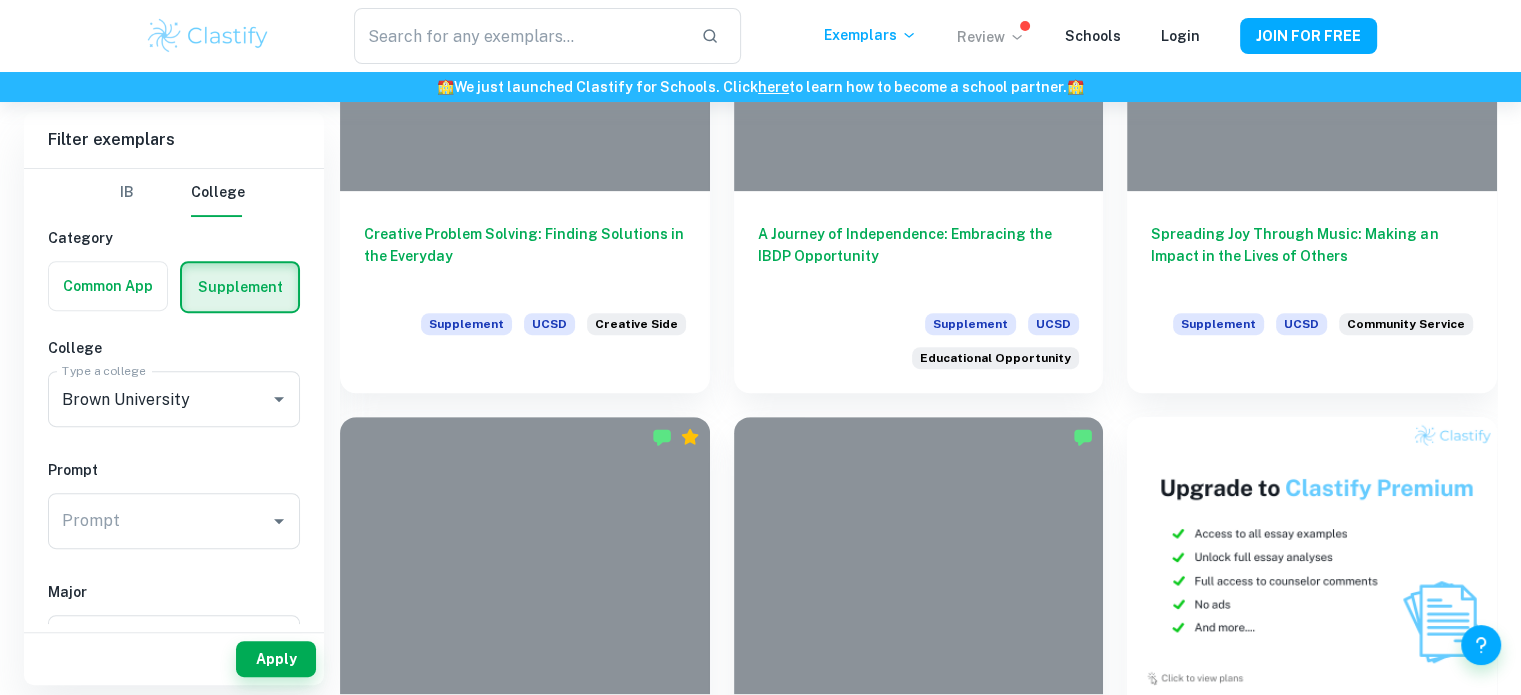 click on "Filter exemplars IB College Category Common App Supplement College Type a college Brown University Type a college Prompt Prompt Prompt Major Type a major Type a major Decision Accepted Rejected Year [YEAR] [YEAR] [YEAR] [YEAR] [YEAR] [YEAR] Other Apply Creative Problem Solving: Finding Solutions in the Everyday Supplement UCSD Creative Side A Journey of Independence: Embracing the IBDP Opportunity Supplement UCSD Educational Opportunity Spreading Joy Through Music: Making an Impact in the Lives of Others Supplement UCSD Community Service A Student of Life: Embracing Challenges and Making an Impact Supplement UCSD What Makes You Stand Out The Need for Equity in Society Supplement Stanford University Significant Challenge Crush college essays with analyses moderated by ex-admission officers. Upgrade now 🚀 Promoted Advertise with Clastify A Productive and Meaningful Two Summers Supplement Stanford University Last Two Summers The Concert that Changed History Supplement Historical Moment" at bounding box center [760, 3717] 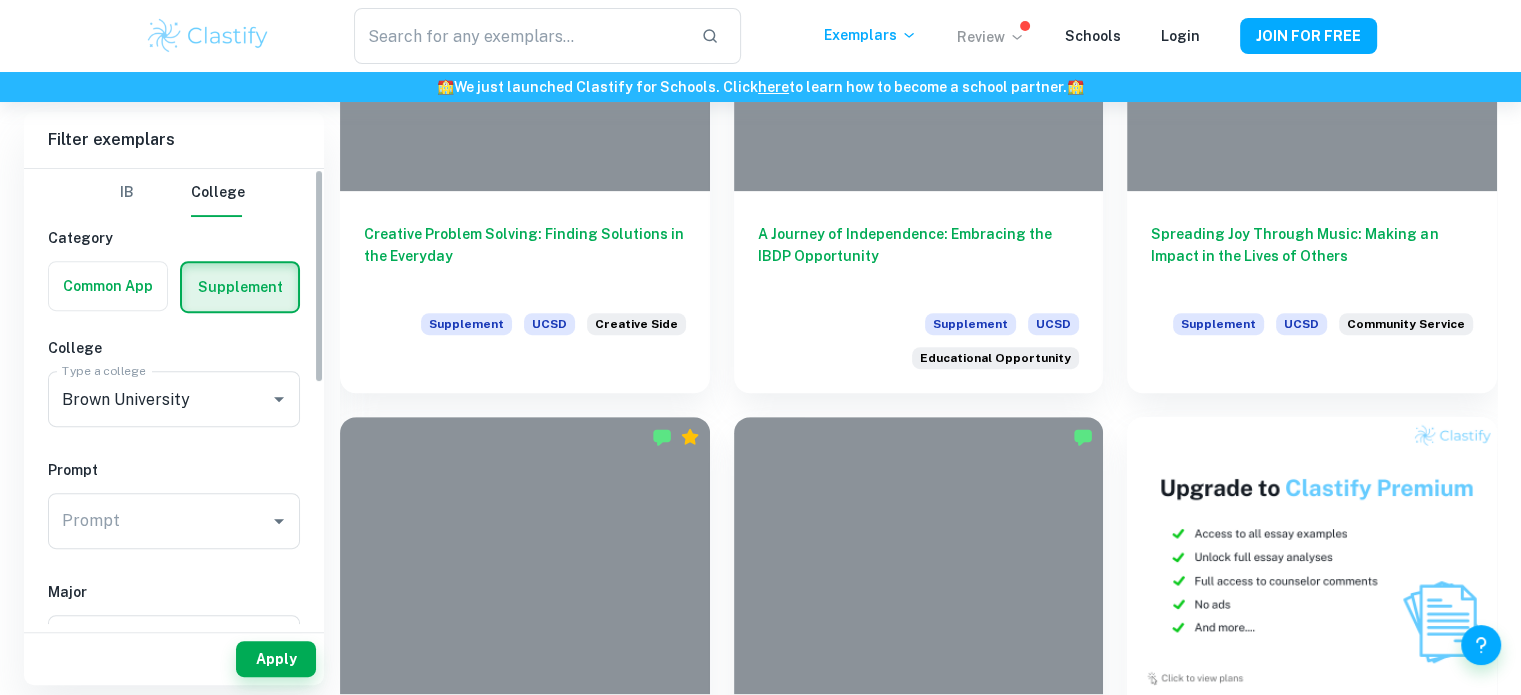 click on "IB College Category Common App Supplement College Type a college Brown University Type a college Prompt Prompt Prompt Major Type a major Type a major Decision Accepted Rejected Year [YEAR] [YEAR] [YEAR] [YEAR] [YEAR] [YEAR] Other" at bounding box center (174, 655) 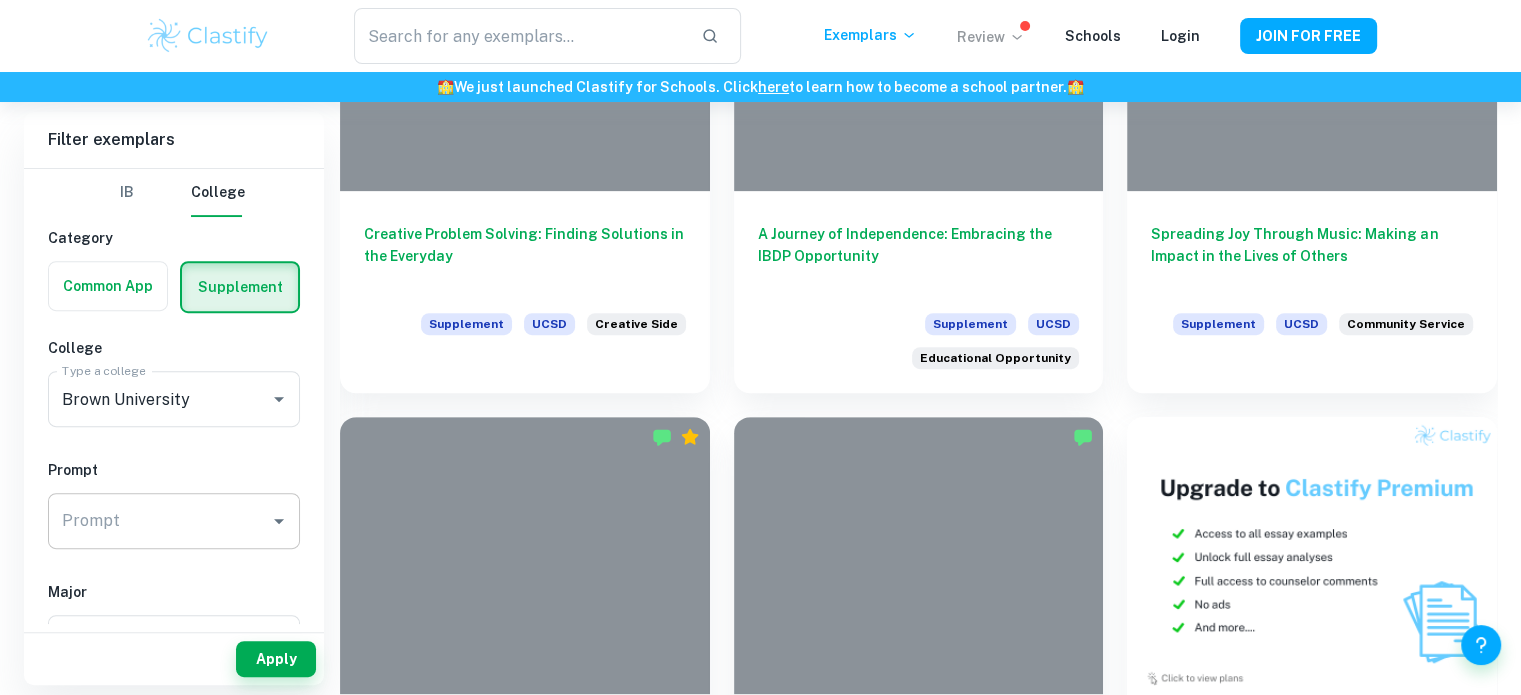 click on "Prompt" at bounding box center (174, 521) 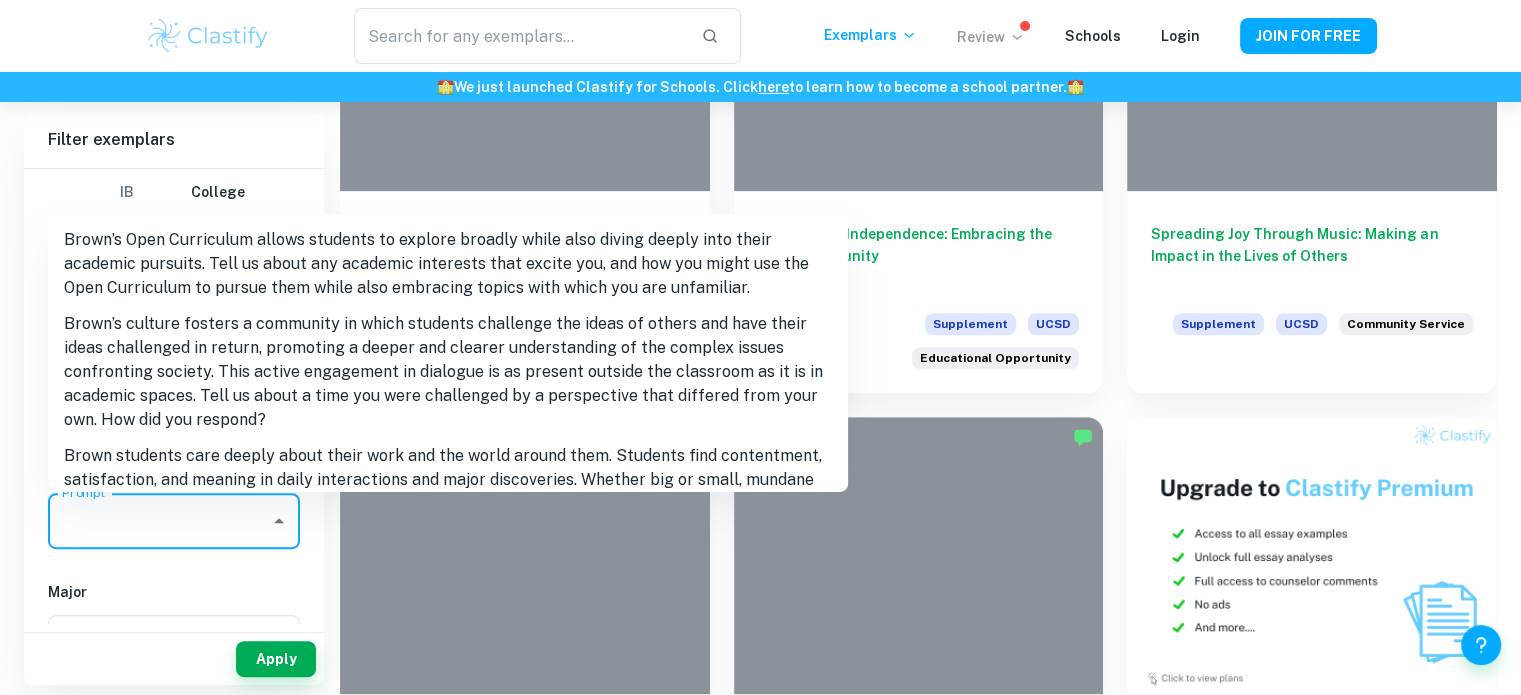 click on "IB College Category Common App Supplement College Type a college Brown University Type a college Prompt Prompt Prompt Major Type a major Type a major Decision Accepted Rejected Year [YEAR] [YEAR] [YEAR] [YEAR] [YEAR] [YEAR] Other" at bounding box center [174, 655] 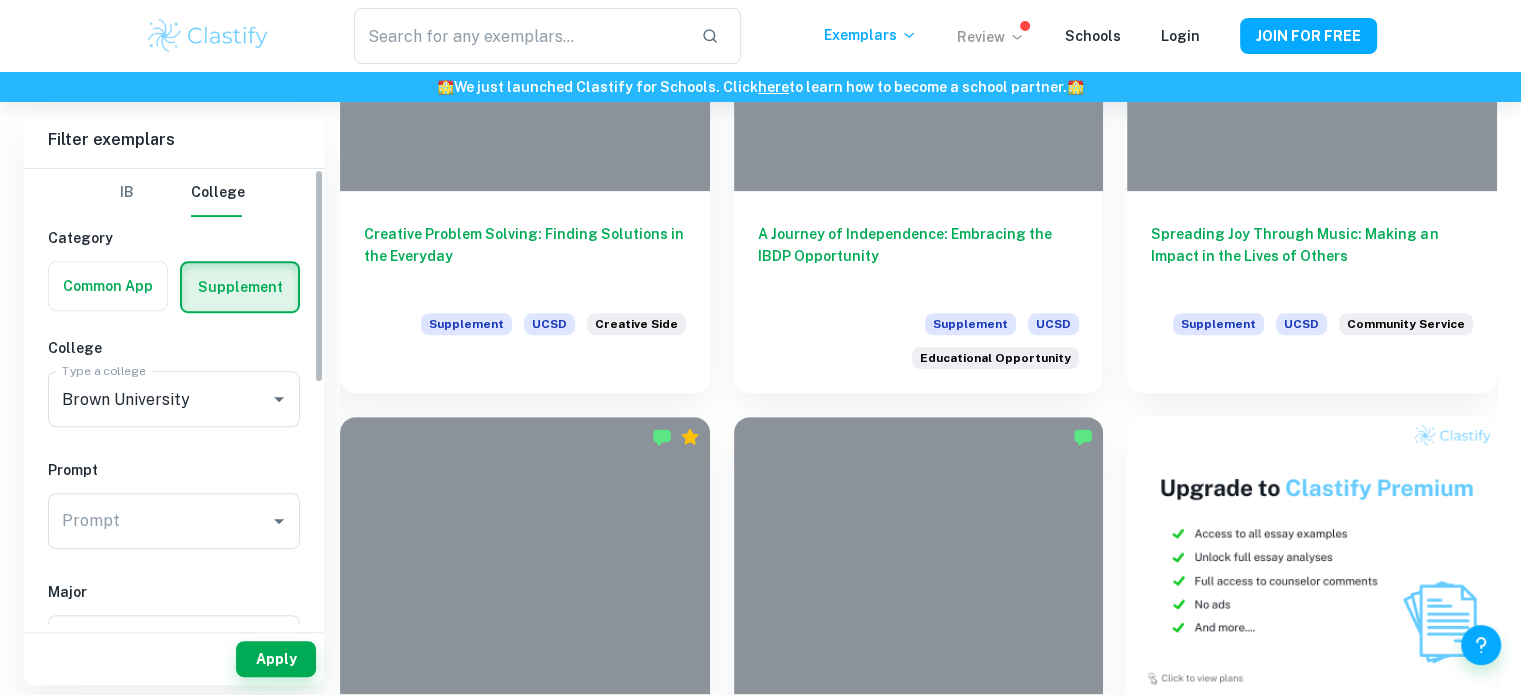 click on "IB College Category Common App Supplement College Type a college Brown University Type a college Prompt Prompt Prompt Major Type a major Type a major Decision Accepted Rejected Year [YEAR] [YEAR] [YEAR] [YEAR] [YEAR] [YEAR] Other" at bounding box center (174, 655) 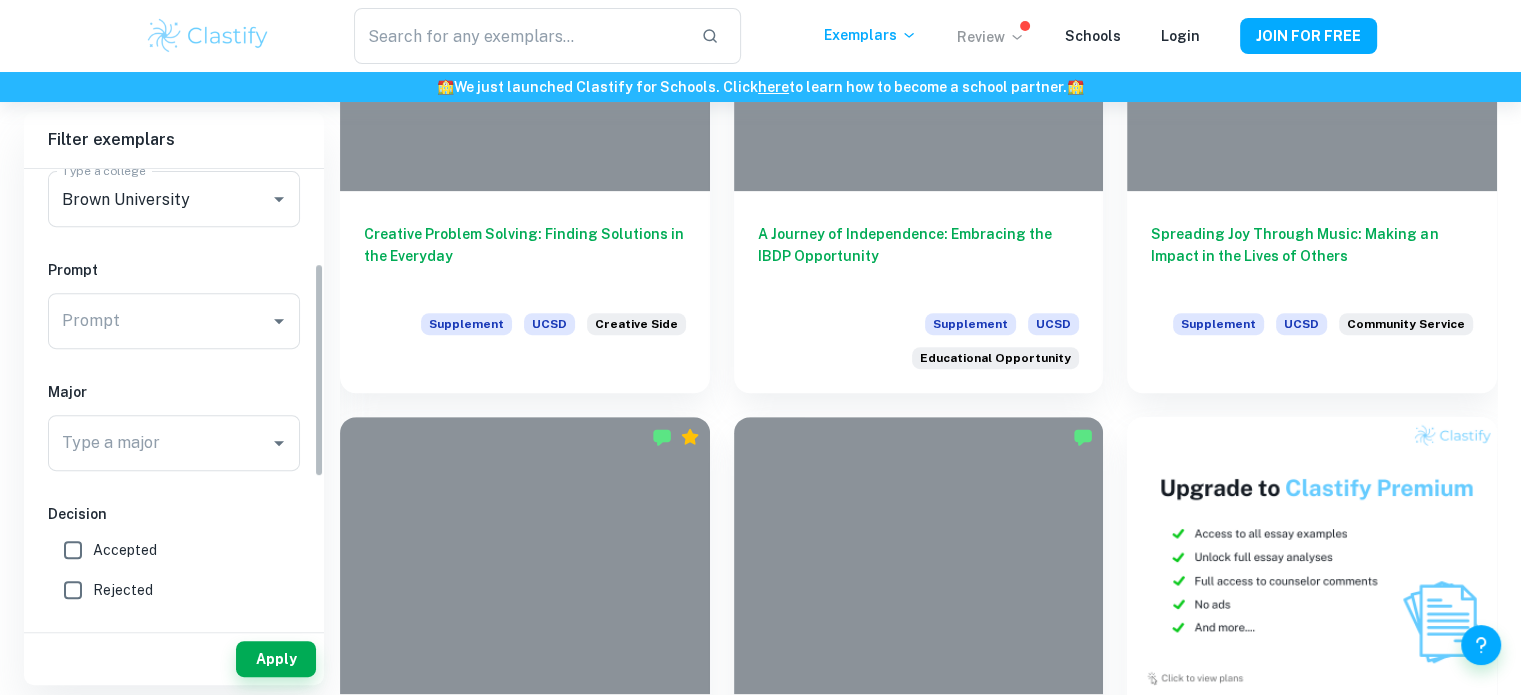 scroll, scrollTop: 240, scrollLeft: 0, axis: vertical 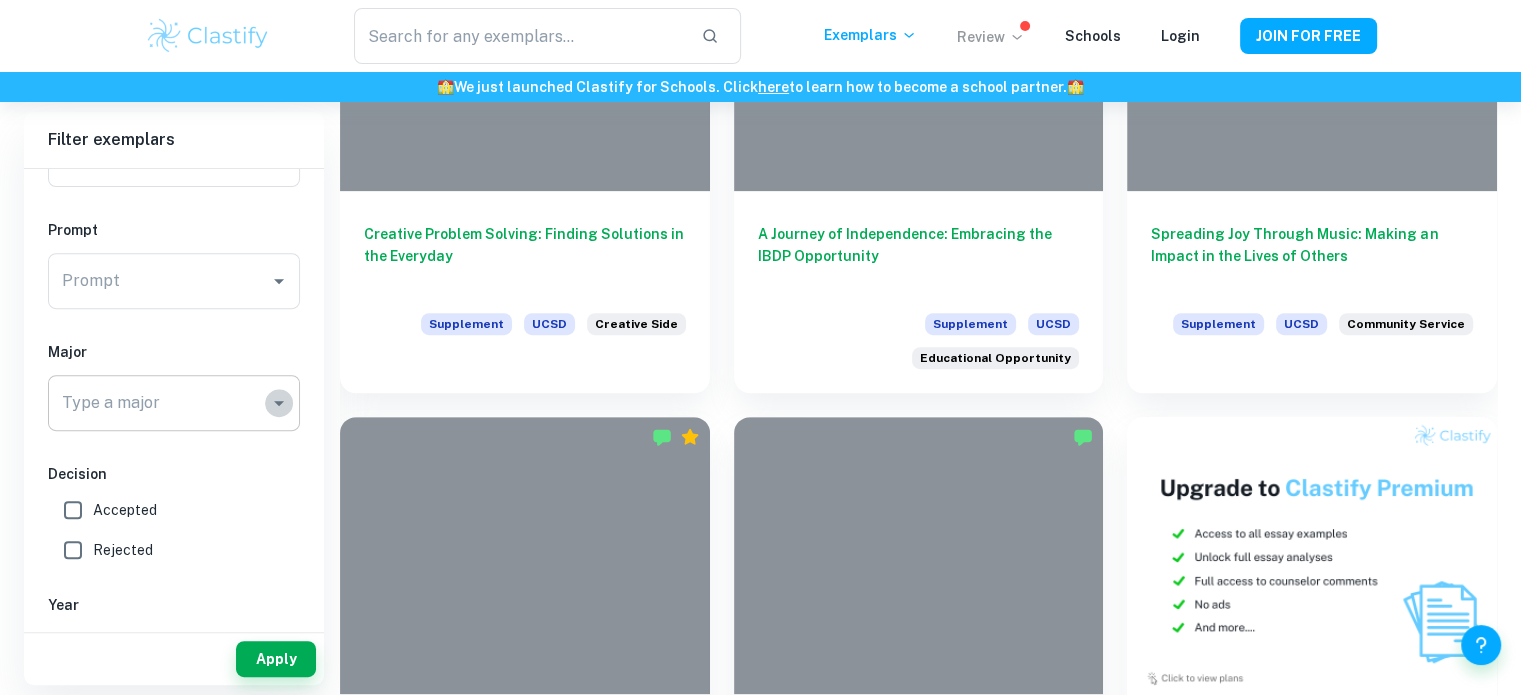 click 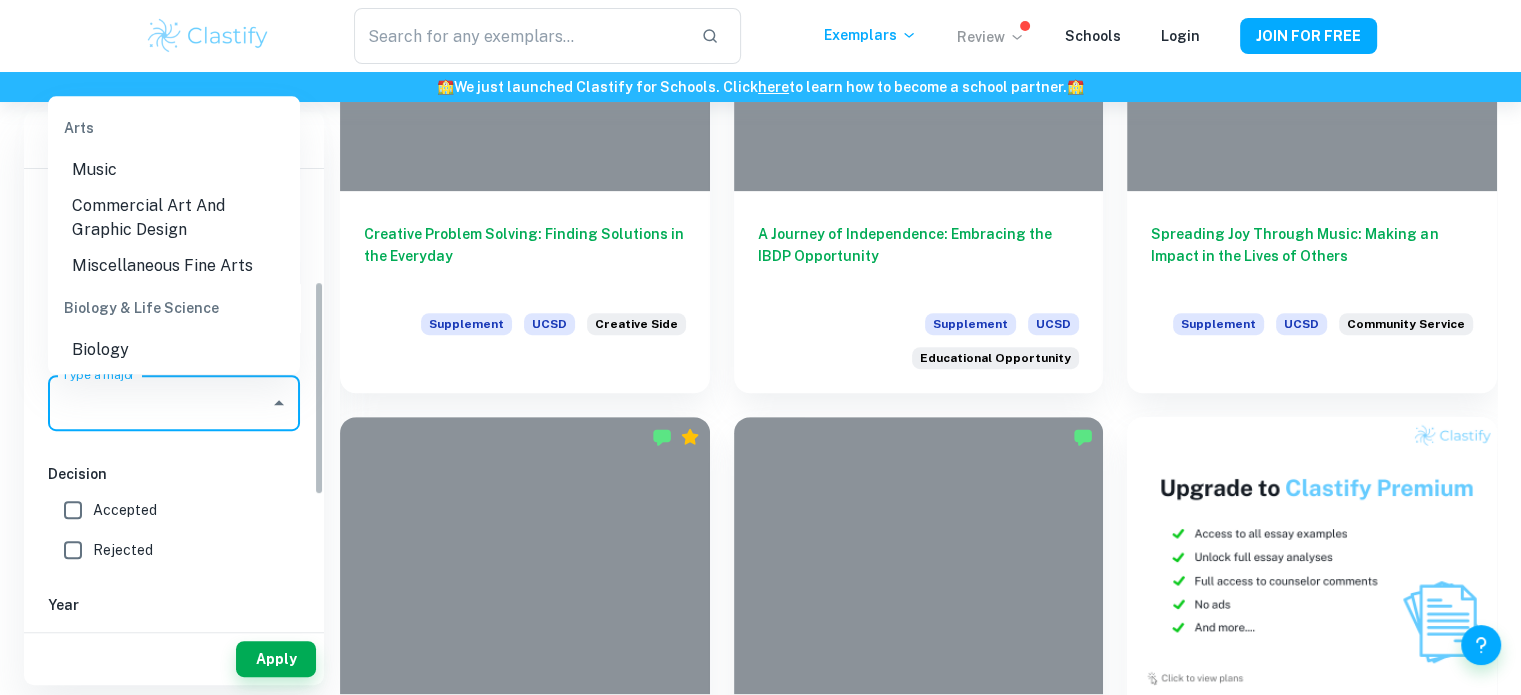 click on "IB College Category Common App Supplement College Type a college Brown University Type a college Prompt Prompt Prompt Major Type a major Type a major Decision Accepted Rejected Year [YEAR] [YEAR] [YEAR] [YEAR] [YEAR] [YEAR] Other" at bounding box center [174, 415] 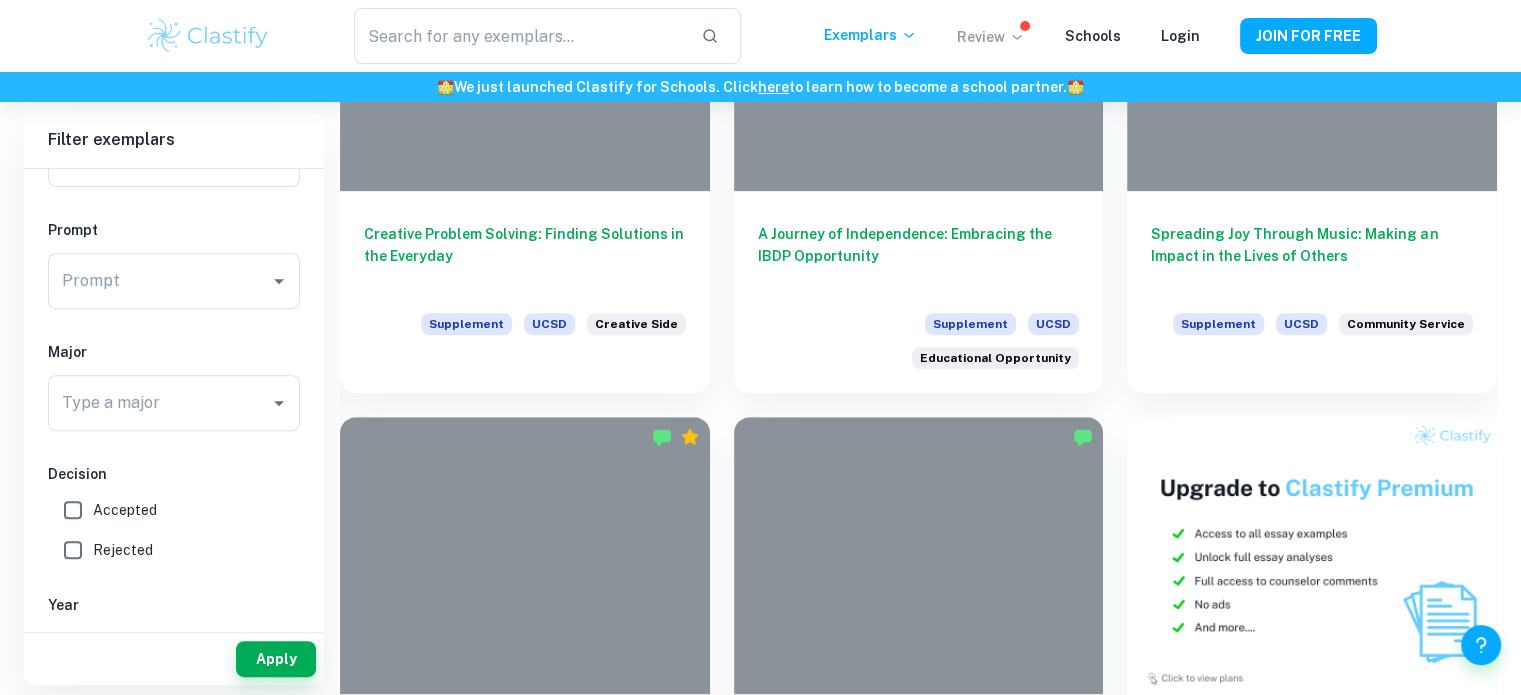 click on "Accepted" at bounding box center [168, 510] 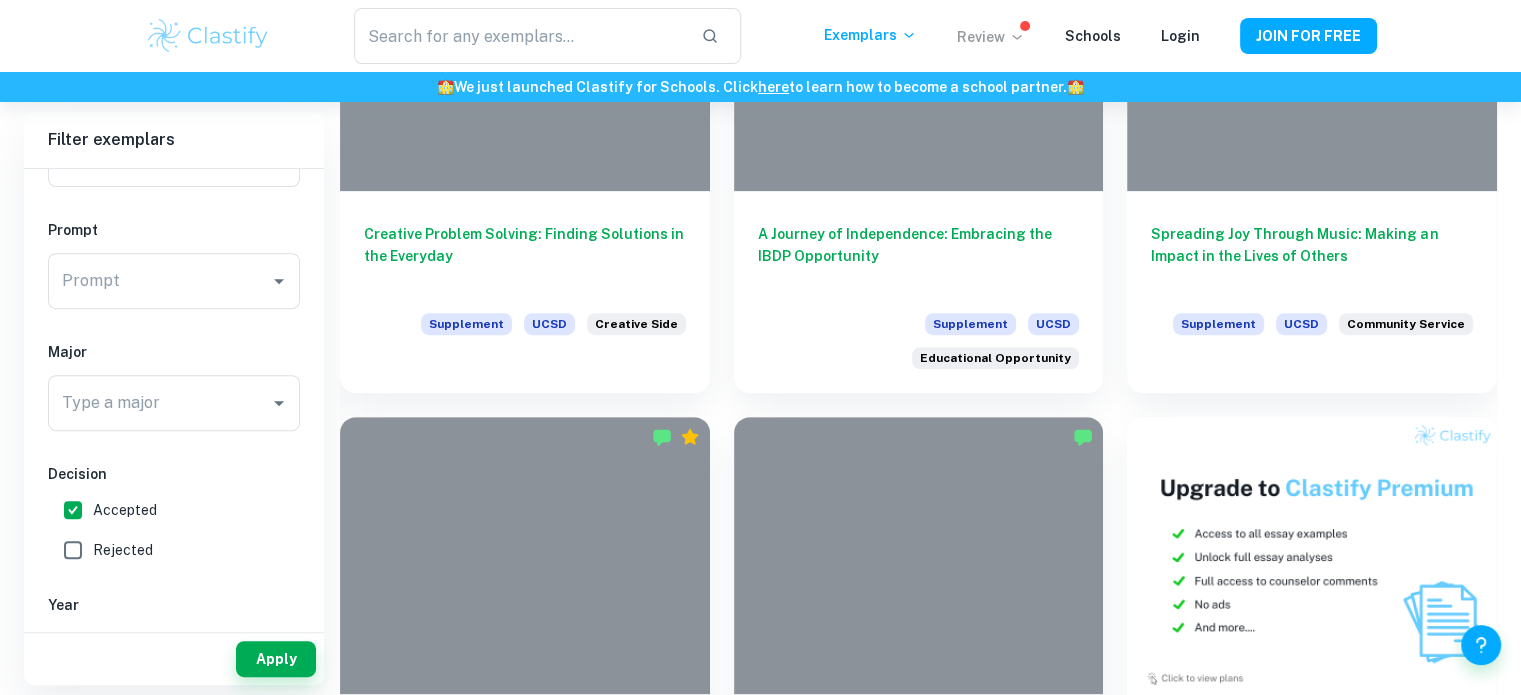 click on "Filter exemplars IB College Category Common App Supplement College Type a college Brown University Type a college Prompt Prompt Prompt Major Type a major Type a major Decision Accepted Rejected Year [YEAR] [YEAR] [YEAR] [YEAR] [YEAR] [YEAR] Other Apply Creative Problem Solving: Finding Solutions in the Everyday Supplement UCSD Creative Side A Journey of Independence: Embracing the IBDP Opportunity Supplement UCSD Educational Opportunity Spreading Joy Through Music: Making an Impact in the Lives of Others Supplement UCSD Community Service A Student of Life: Embracing Challenges and Making an Impact Supplement UCSD What Makes You Stand Out The Need for Equity in Society Supplement Stanford University Significant Challenge Crush college essays with analyses moderated by ex-admission officers. Upgrade now 🚀 Promoted Advertise with Clastify A Productive and Meaningful Two Summers Supplement Stanford University Last Two Summers The Concert that Changed History Supplement Historical Moment" at bounding box center [760, 3717] 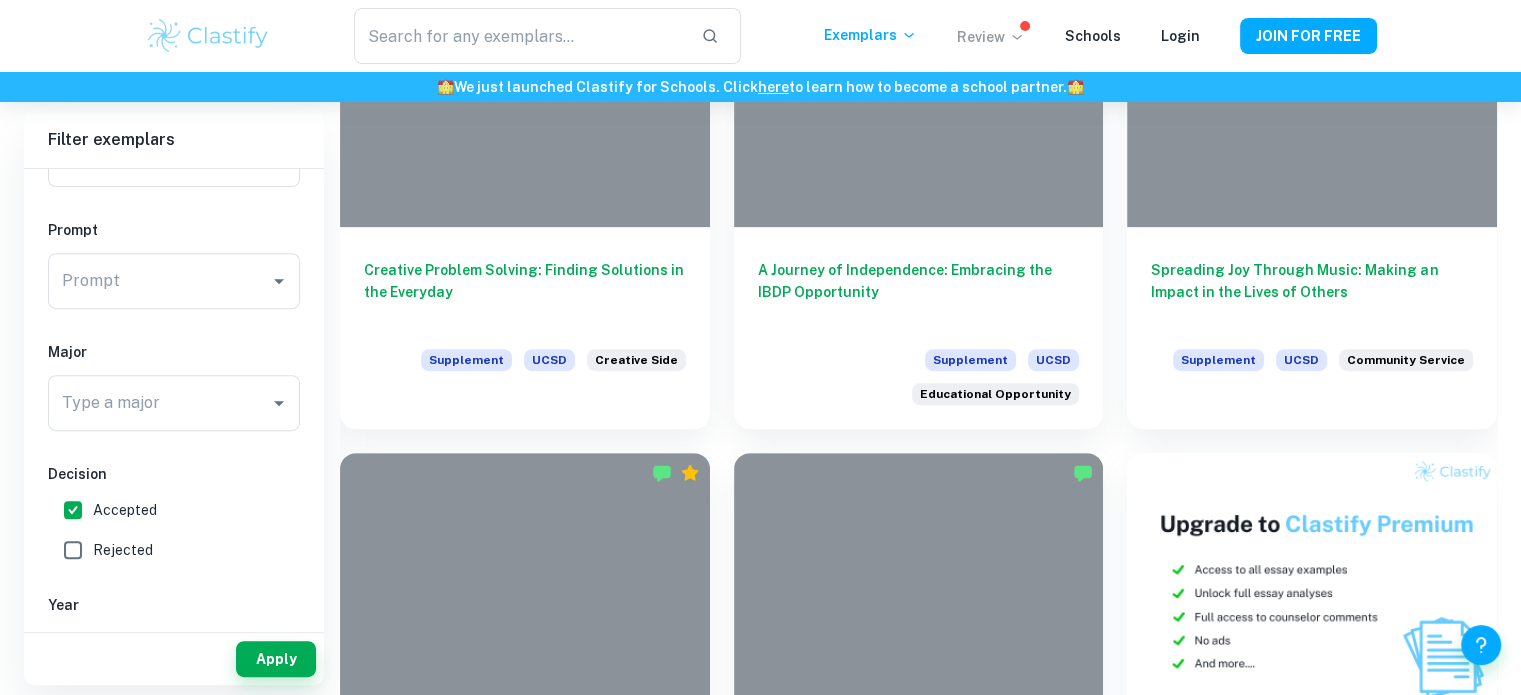 scroll, scrollTop: 720, scrollLeft: 0, axis: vertical 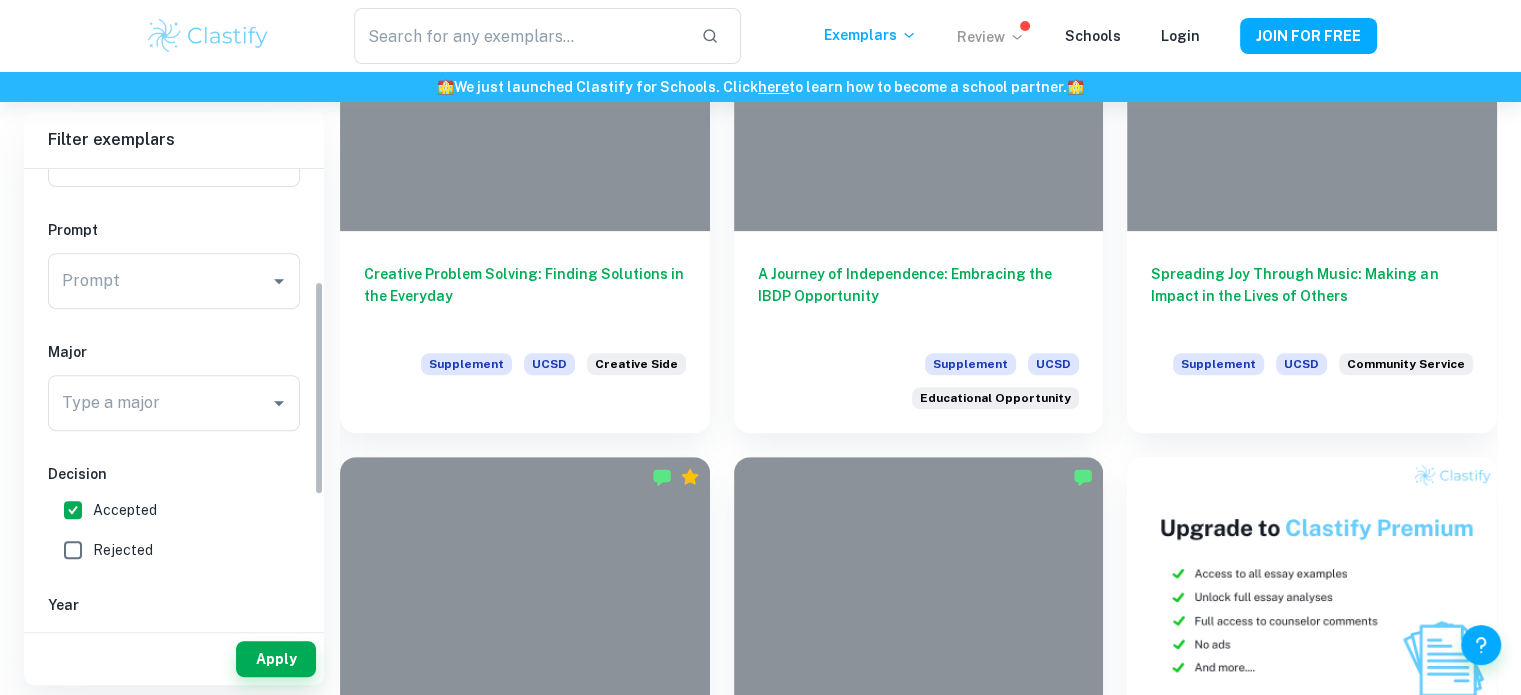 click on "IB College Category Common App Supplement College Type a college Brown University Type a college Prompt Prompt Prompt Major Type a major Type a major Decision Accepted Rejected Year [YEAR] [YEAR] [YEAR] [YEAR] [YEAR] [YEAR] Other" at bounding box center [174, 415] 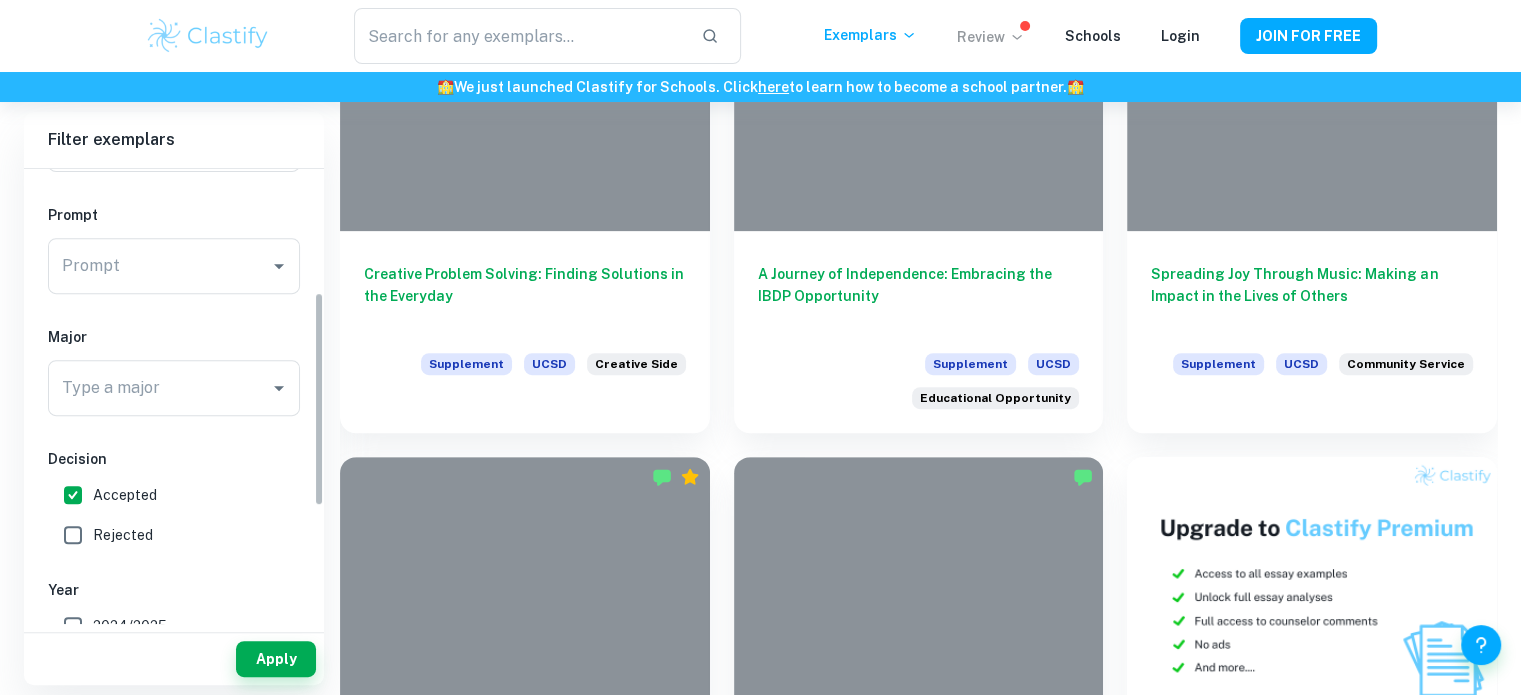 scroll, scrollTop: 280, scrollLeft: 0, axis: vertical 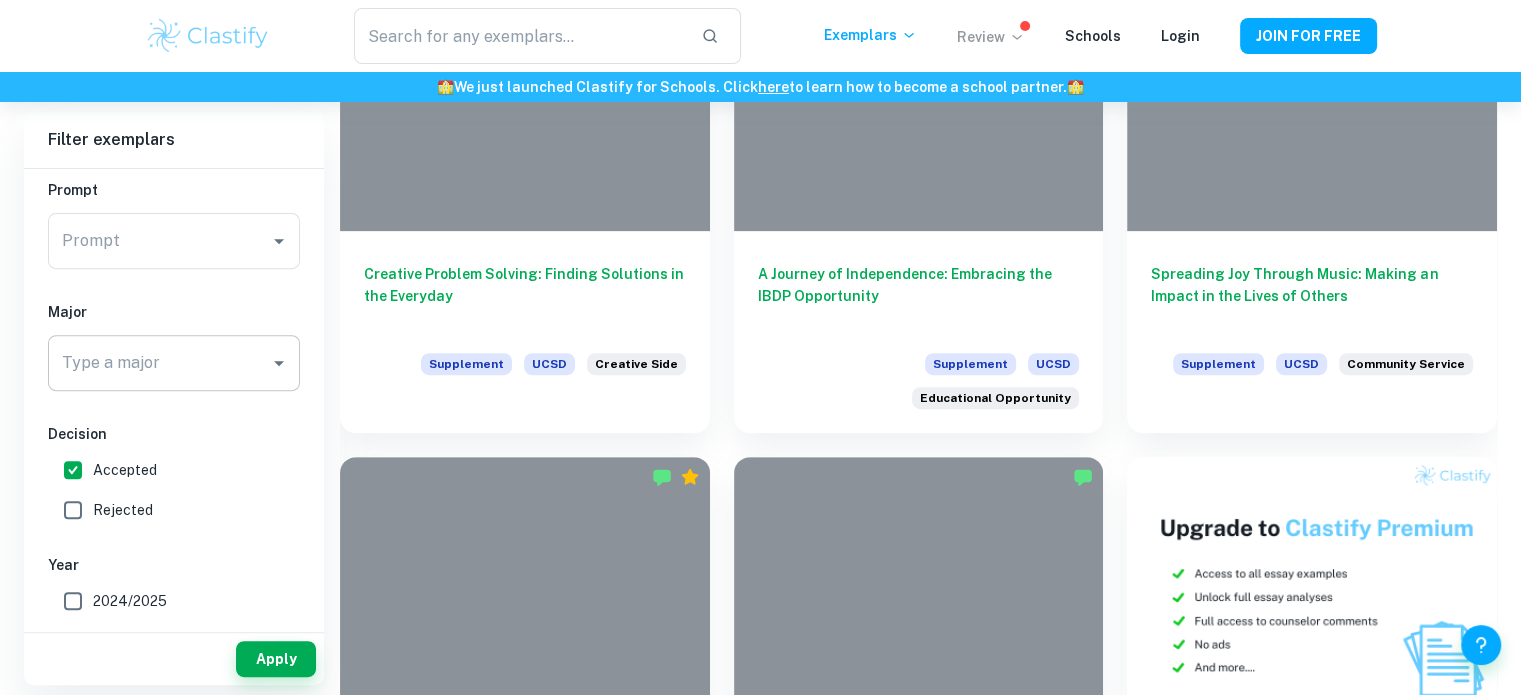 click 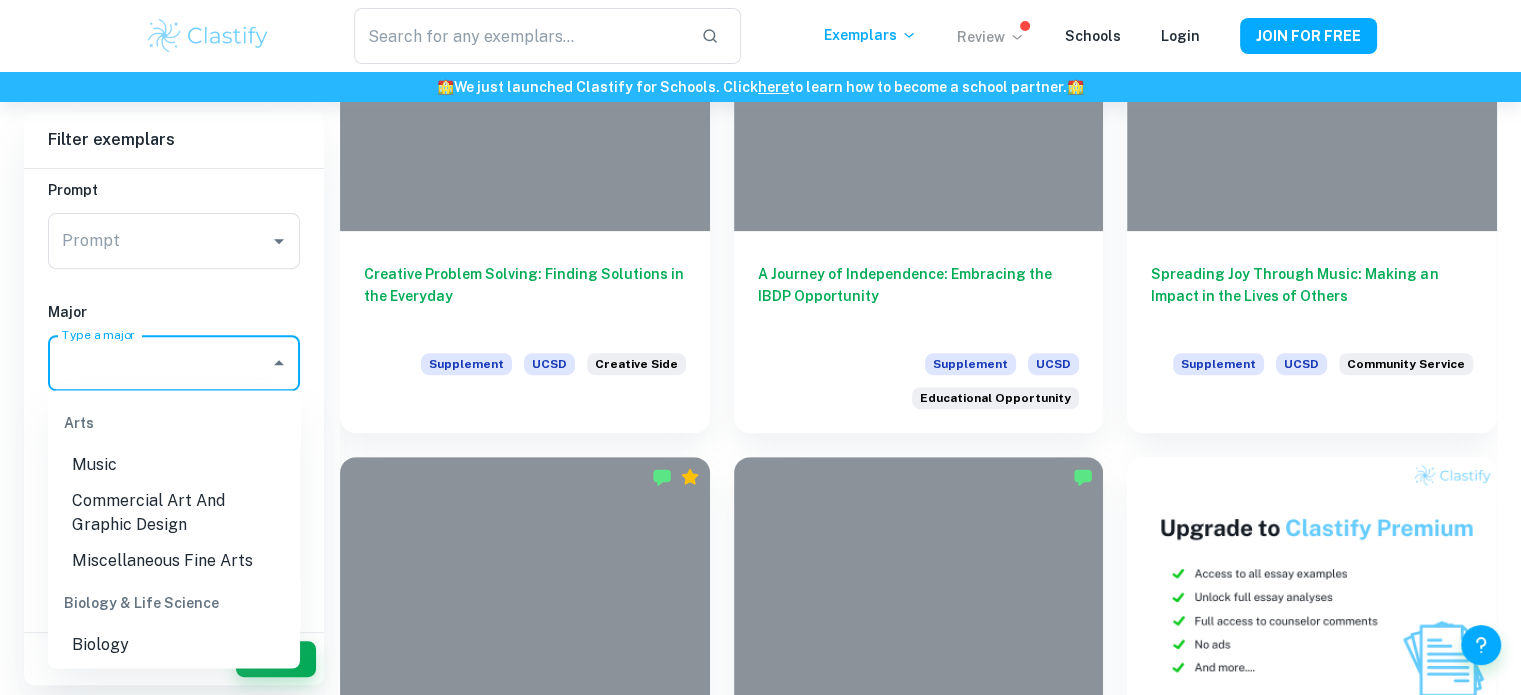 click on "Type a major" at bounding box center (159, 363) 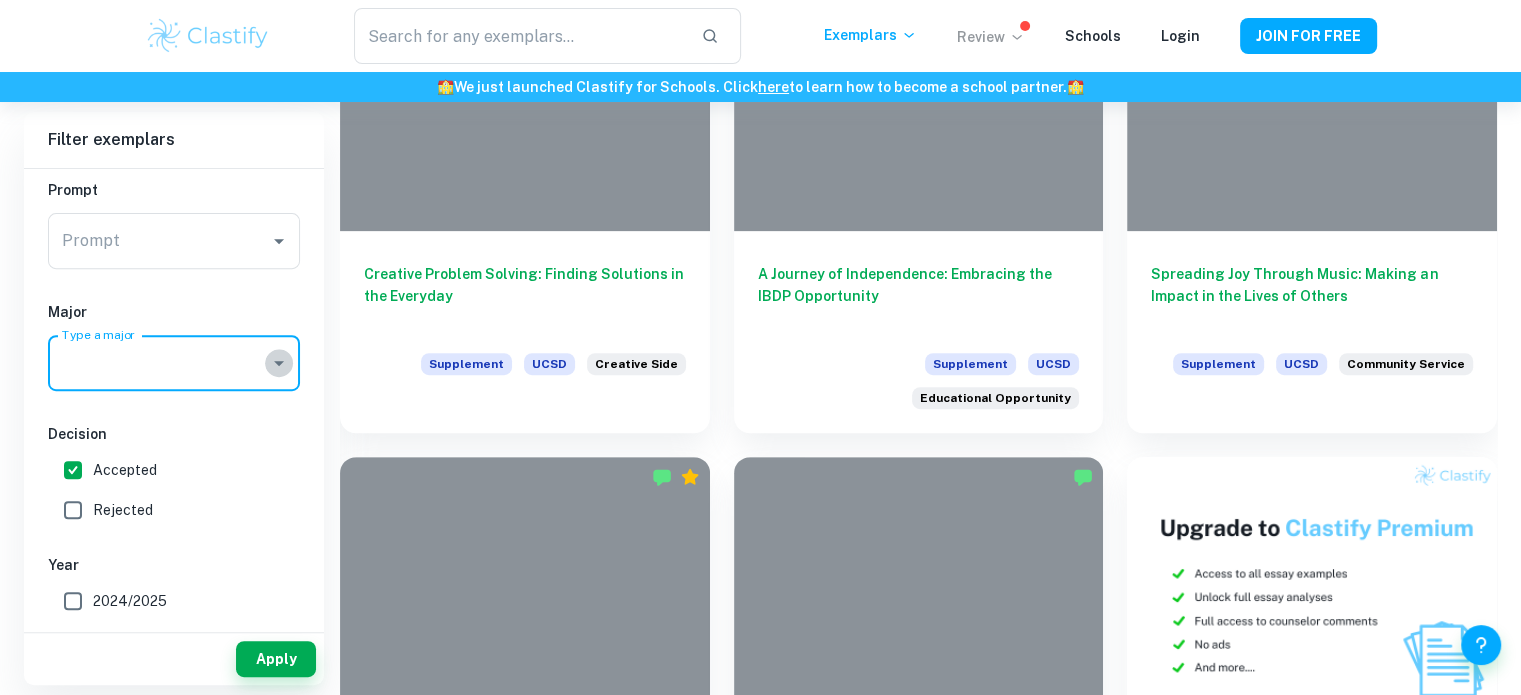 click 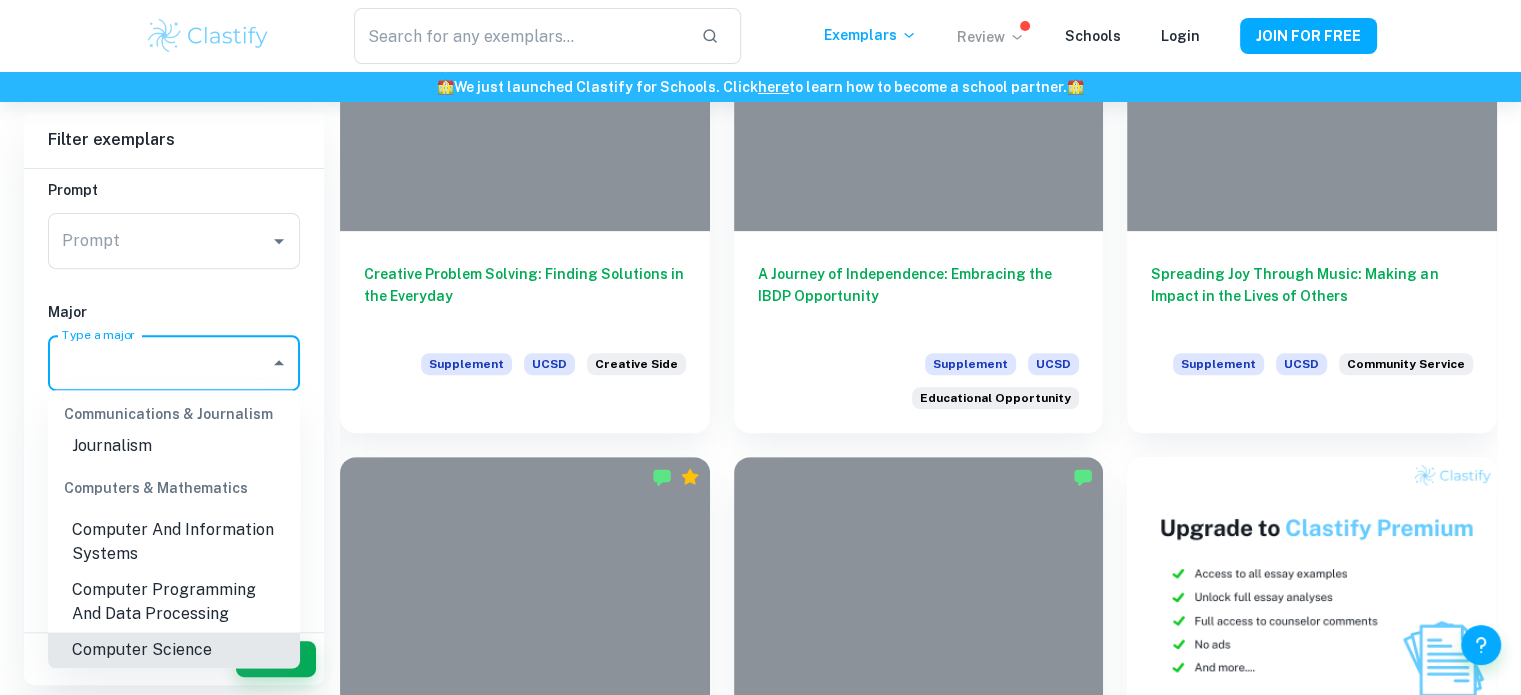 scroll, scrollTop: 738, scrollLeft: 0, axis: vertical 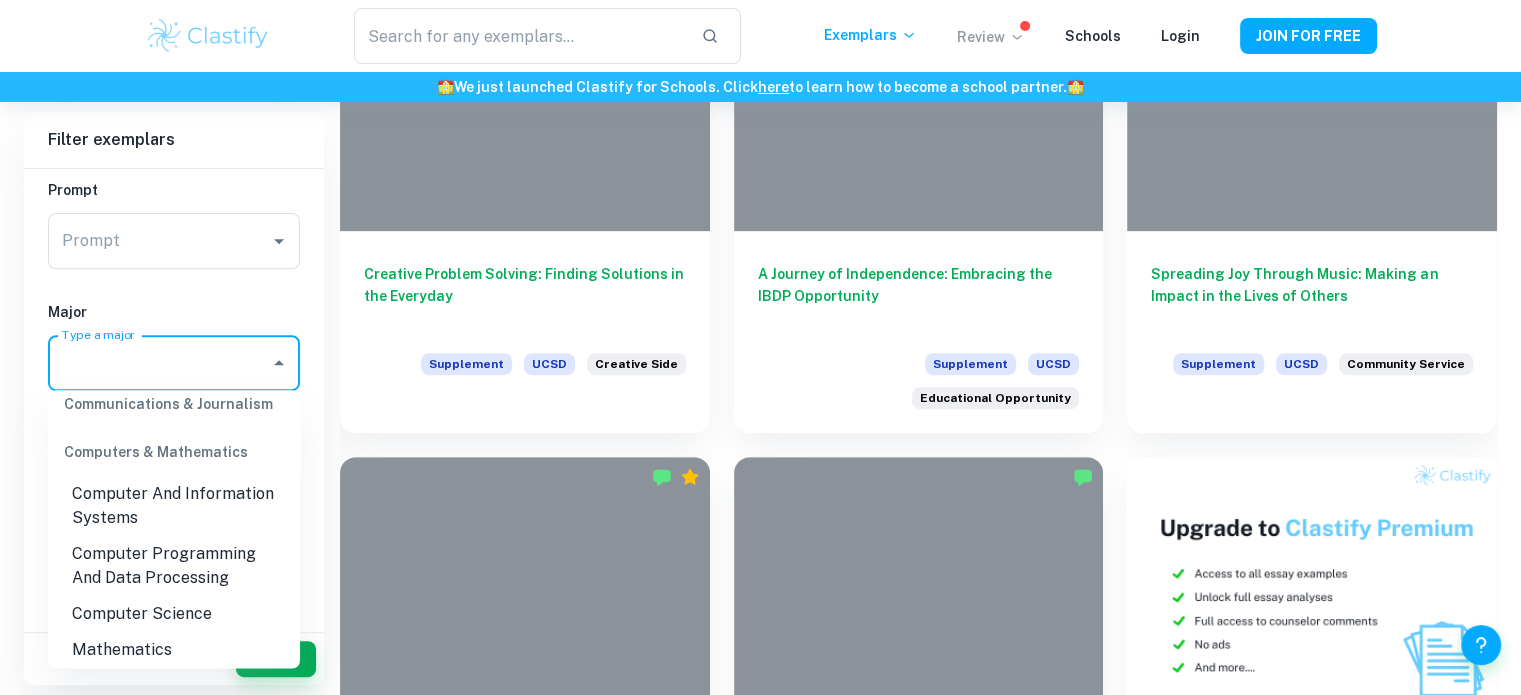 click on "Computer Science" at bounding box center [174, 614] 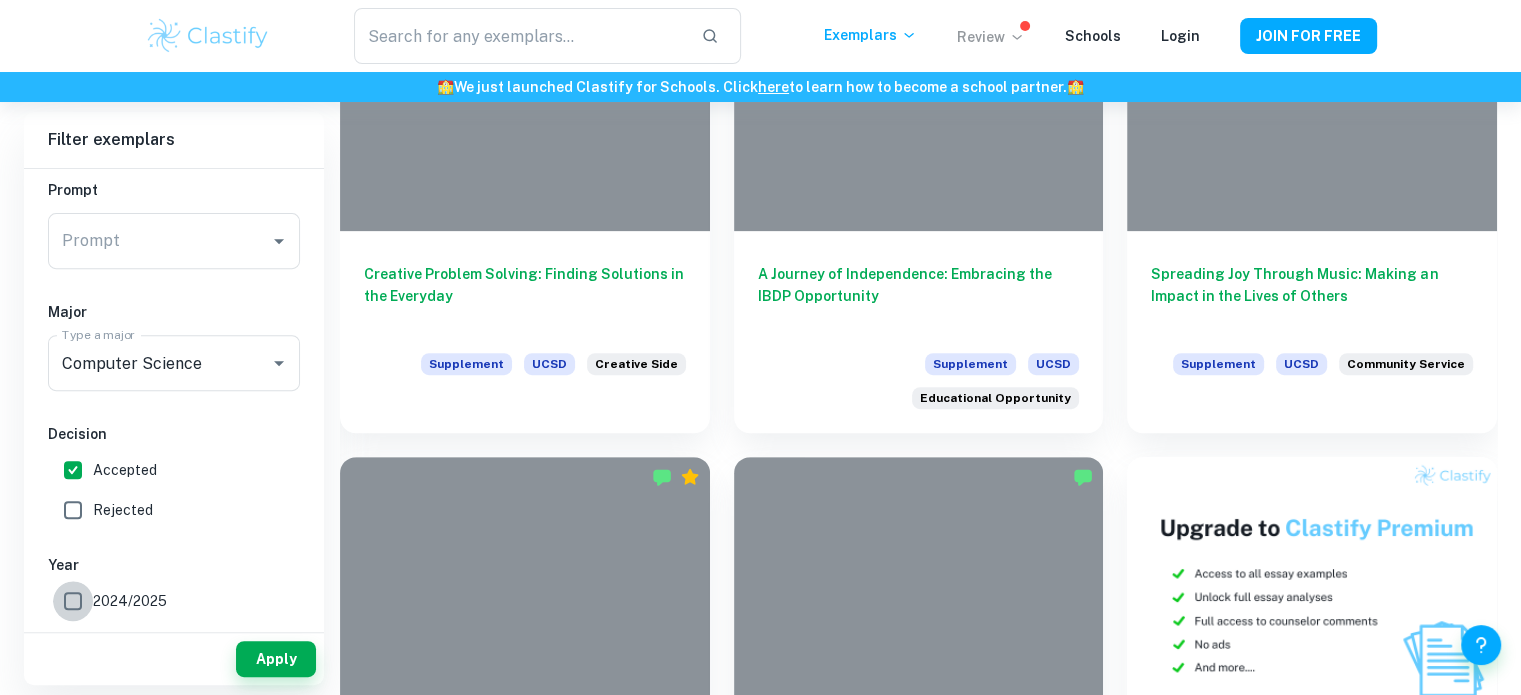 click on "2024/2025" at bounding box center [73, 601] 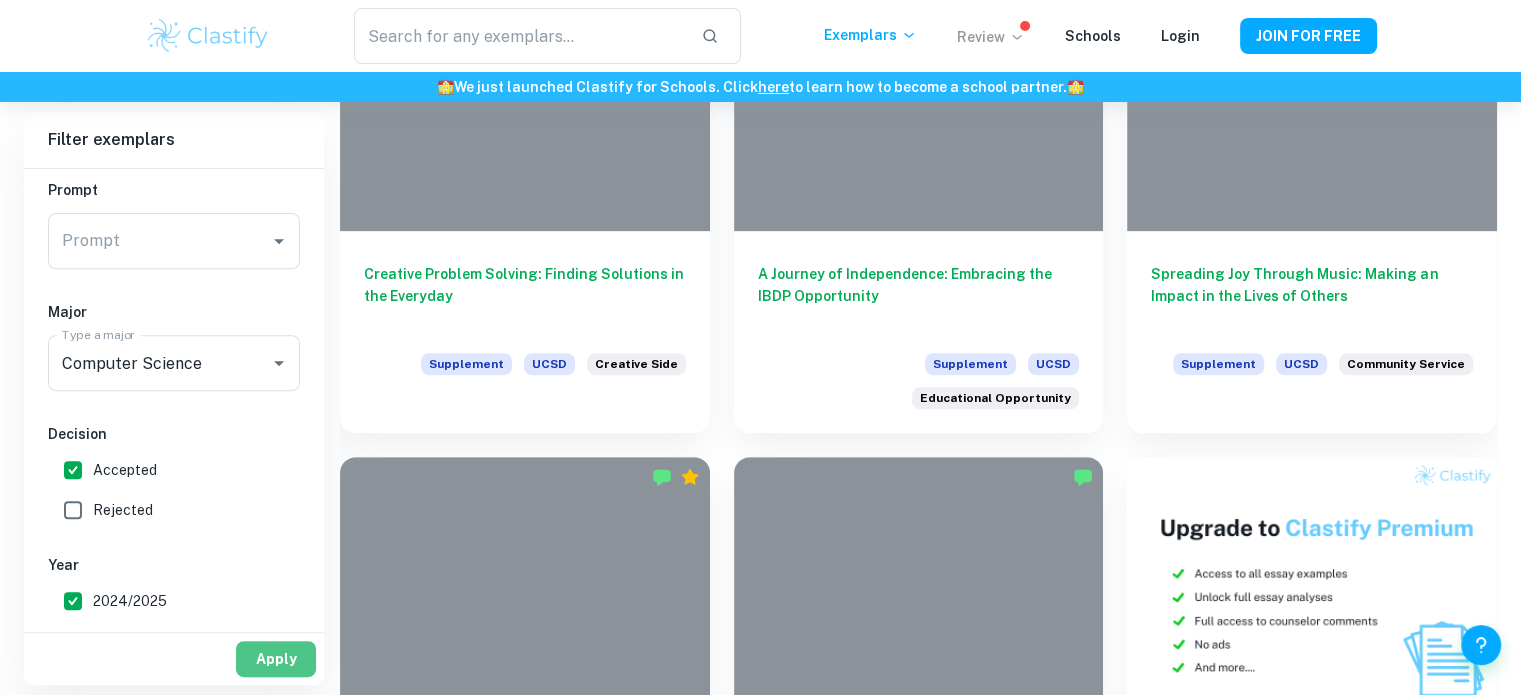 click on "Apply" at bounding box center [276, 659] 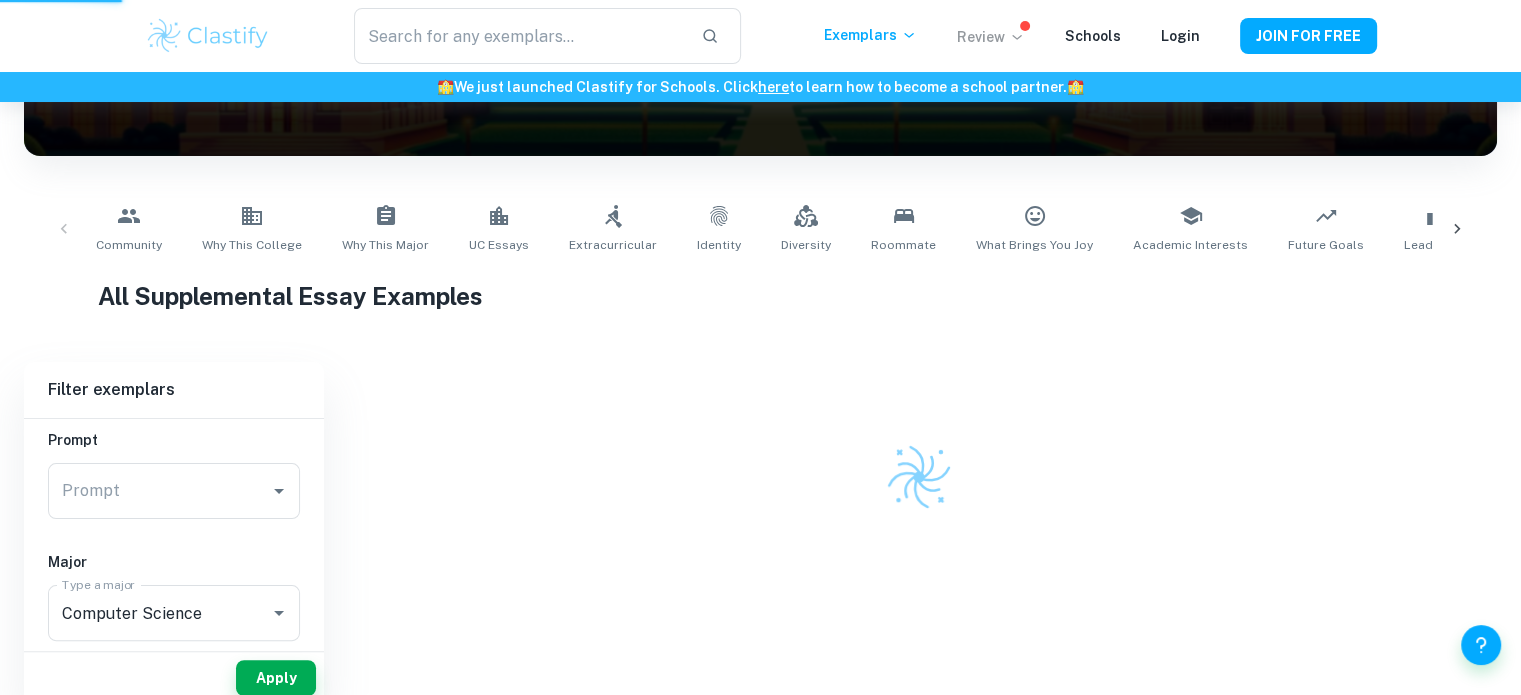 scroll, scrollTop: 279, scrollLeft: 0, axis: vertical 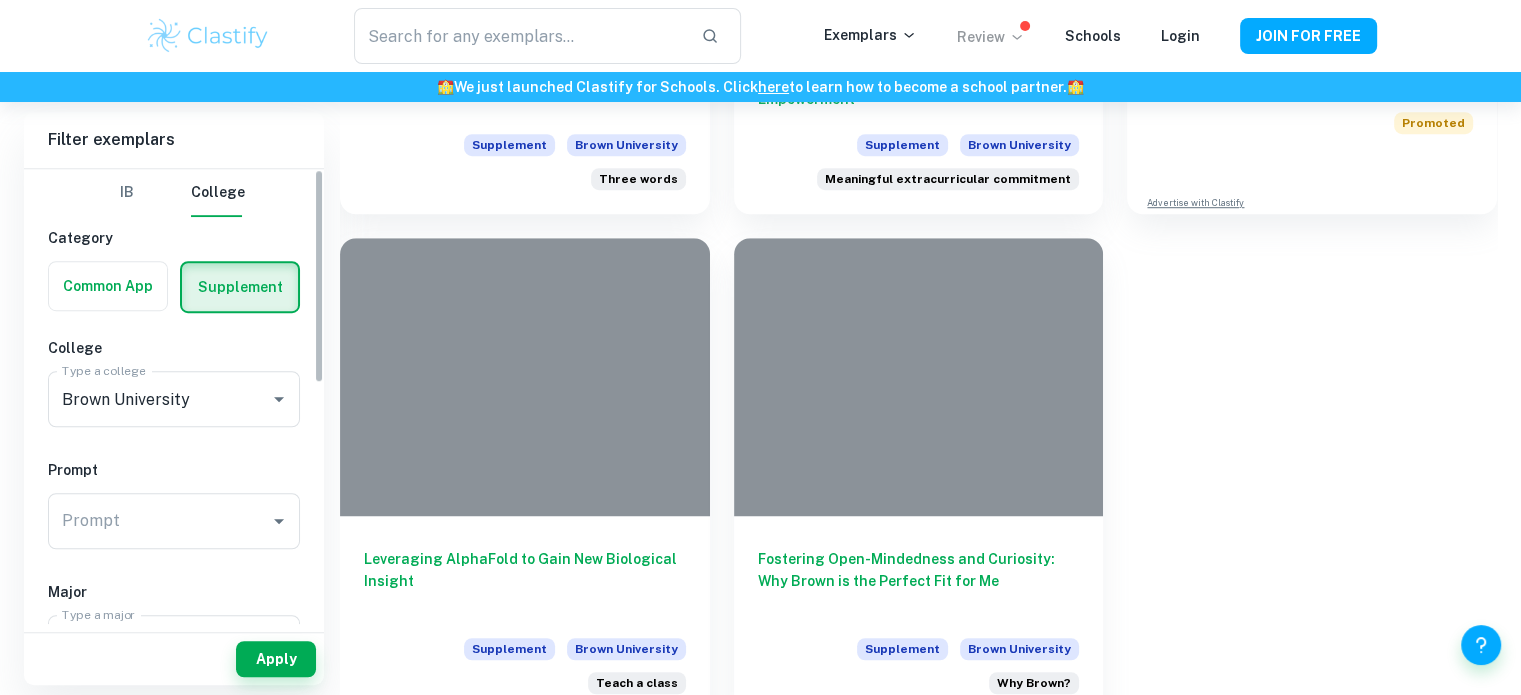 click on "IB College Category Common App Supplement College Type a college Brown University Type a college Prompt Prompt Prompt Major Type a major Computer Science Type a major Decision Accepted Rejected Year [YEAR] [YEAR] [YEAR] [YEAR] [YEAR] [YEAR] Other" at bounding box center [174, 655] 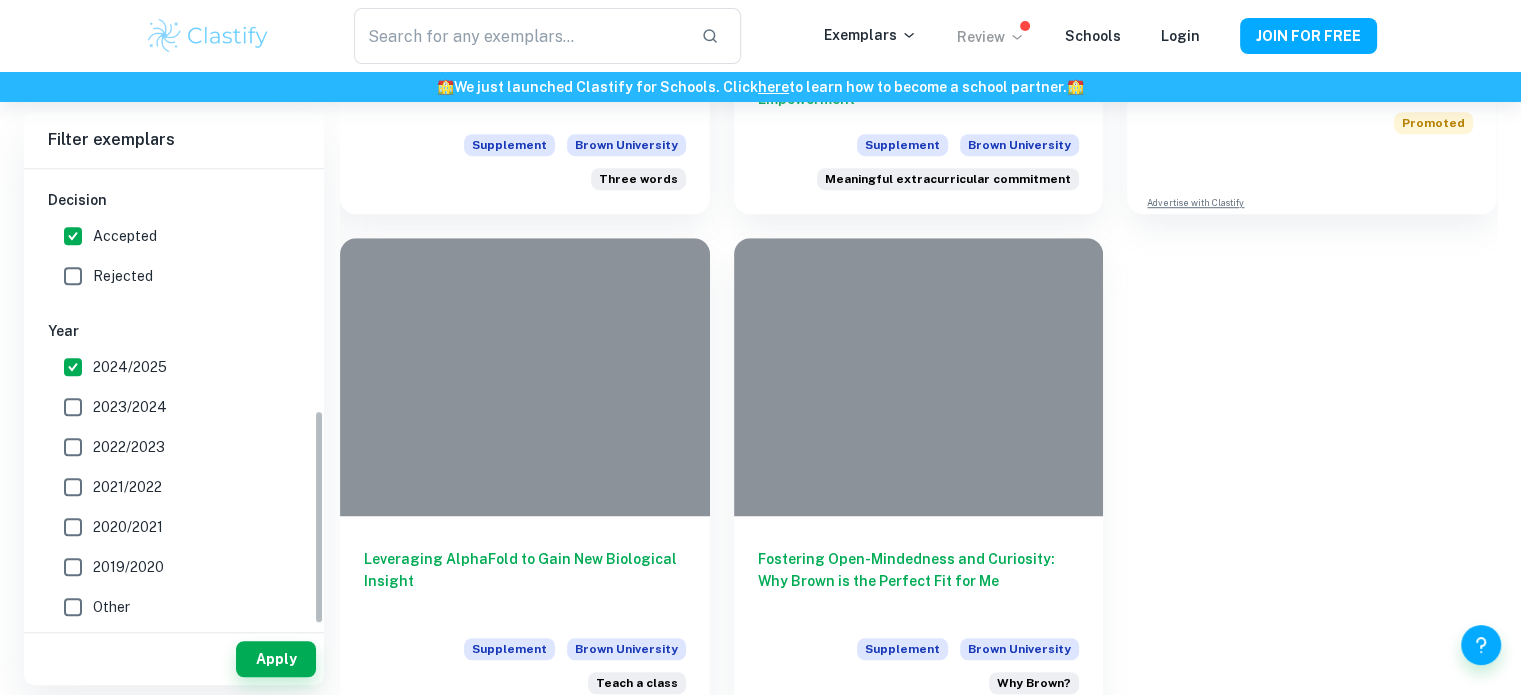 scroll, scrollTop: 515, scrollLeft: 0, axis: vertical 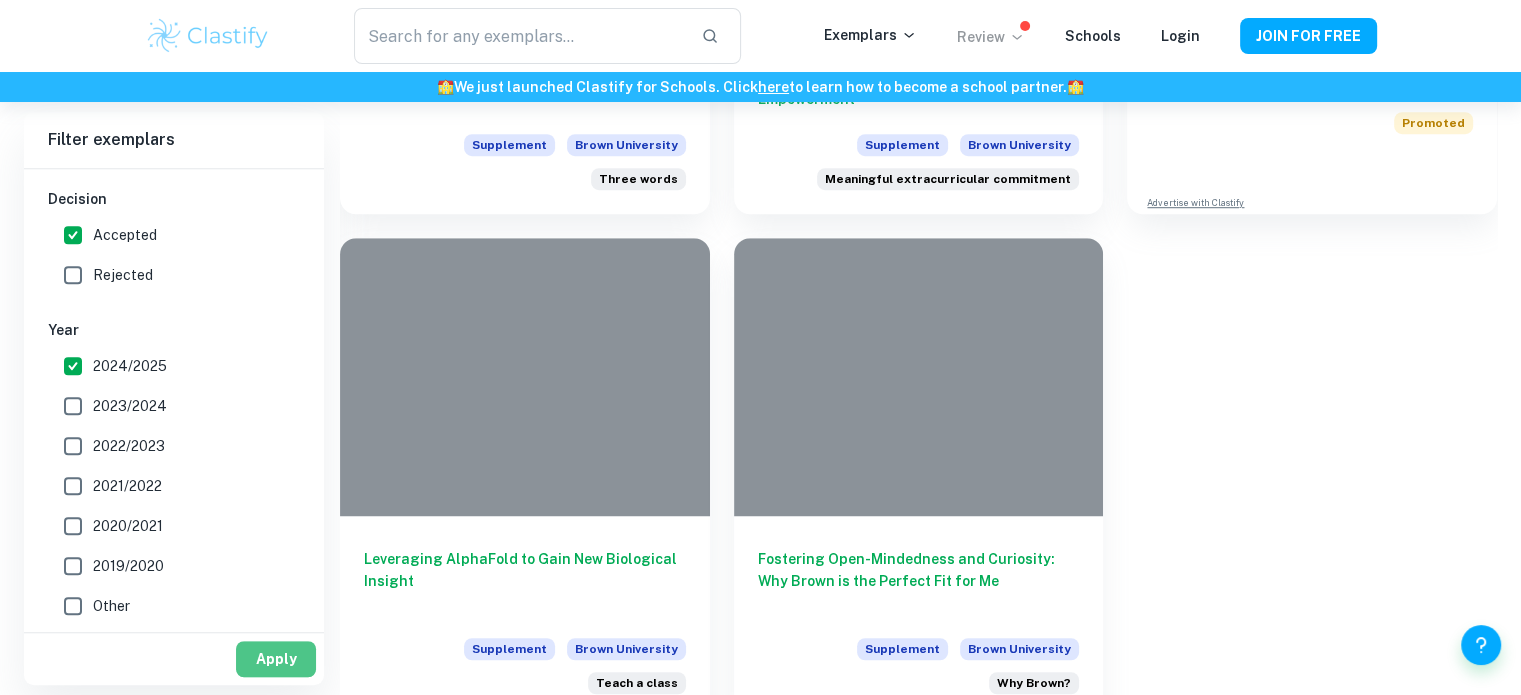 click on "Apply" at bounding box center [276, 659] 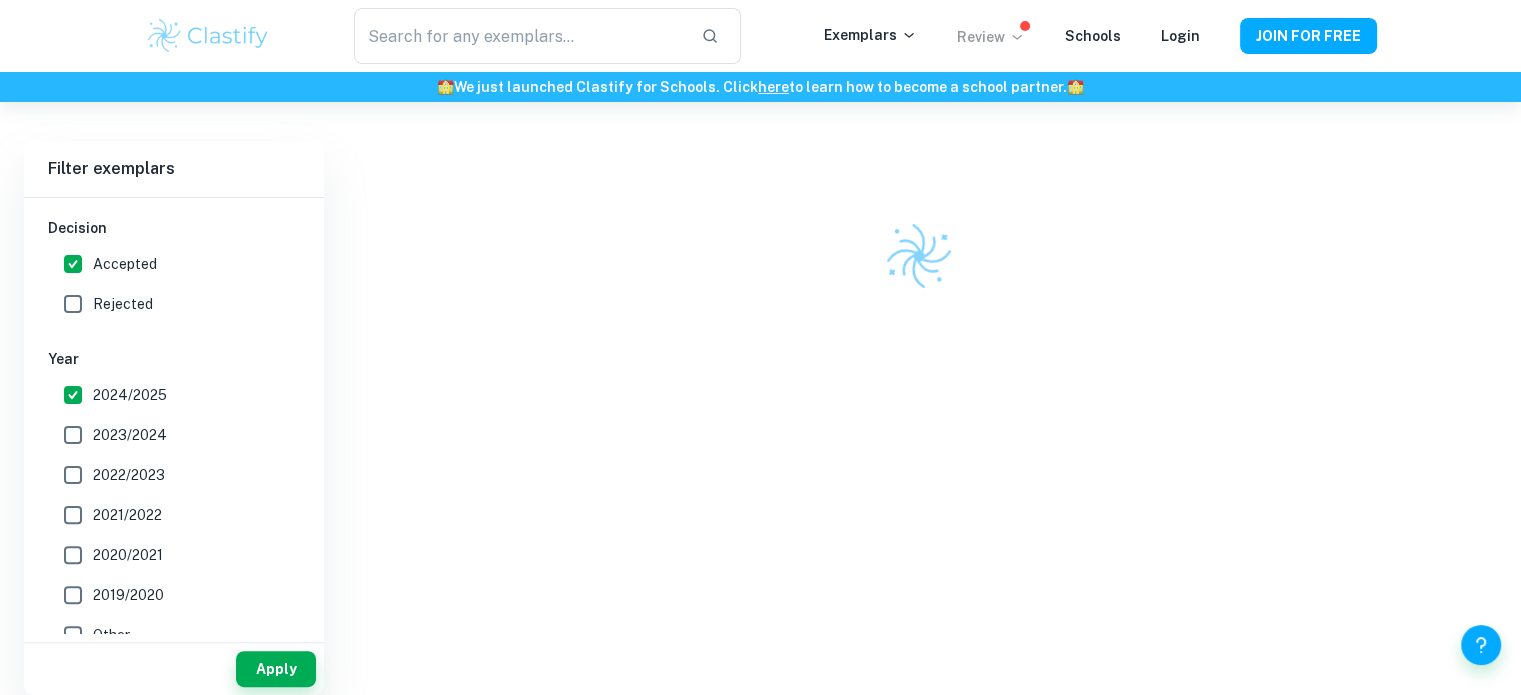 scroll, scrollTop: 1344, scrollLeft: 0, axis: vertical 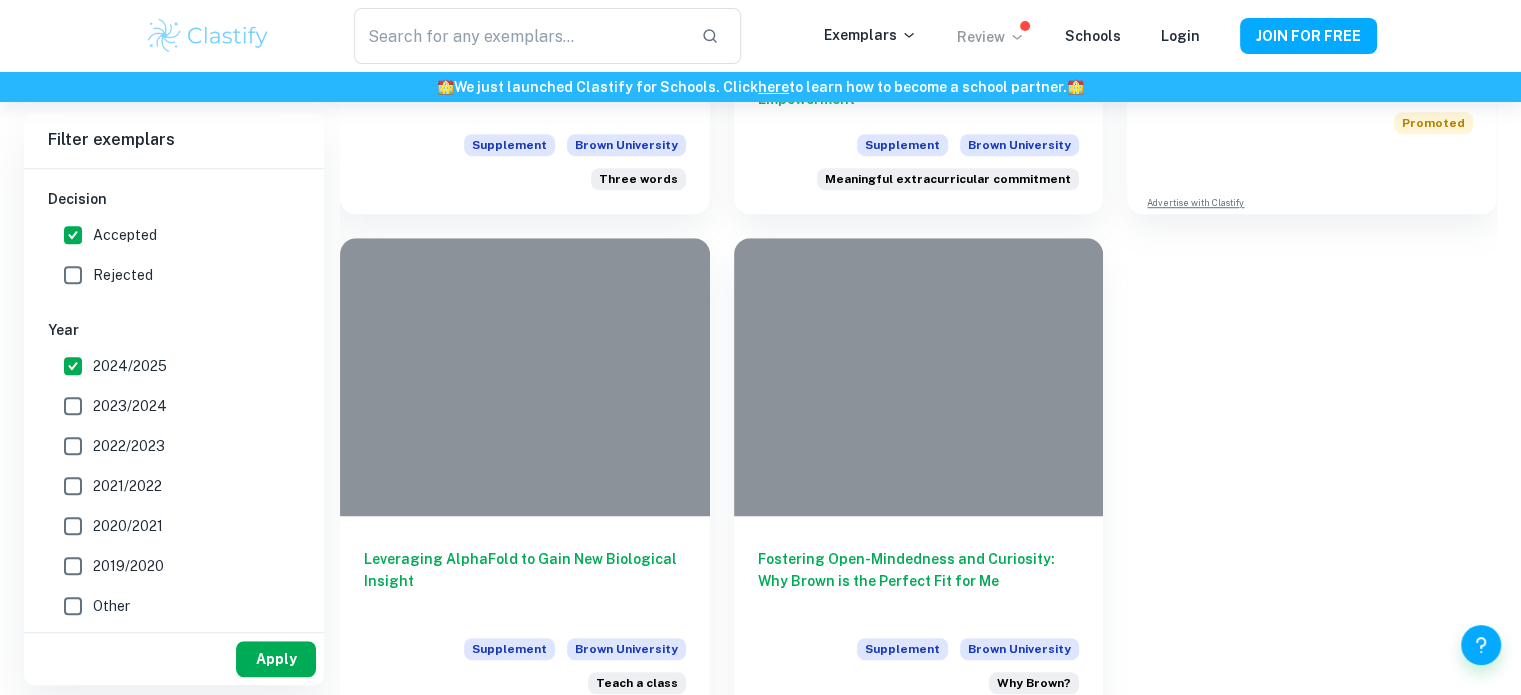 click on "Apply" at bounding box center [276, 659] 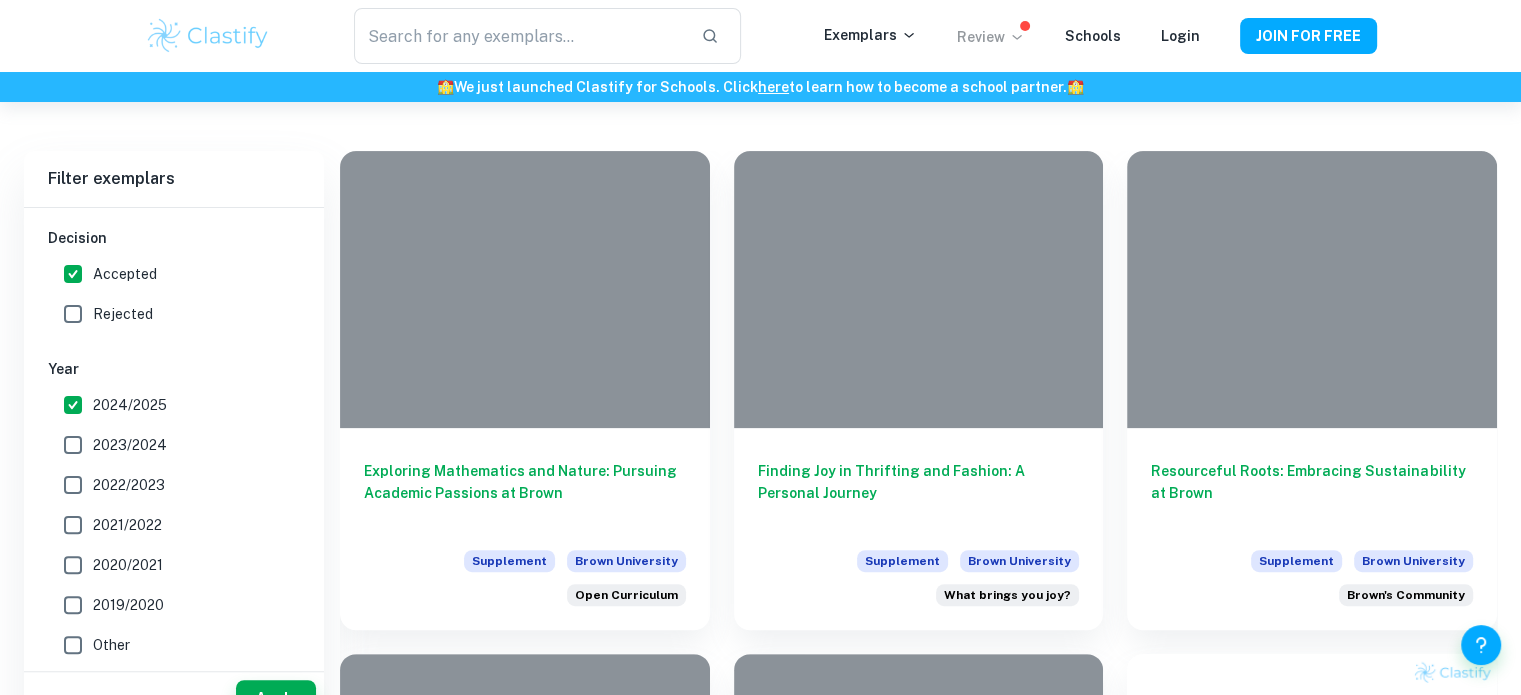 scroll, scrollTop: 1344, scrollLeft: 0, axis: vertical 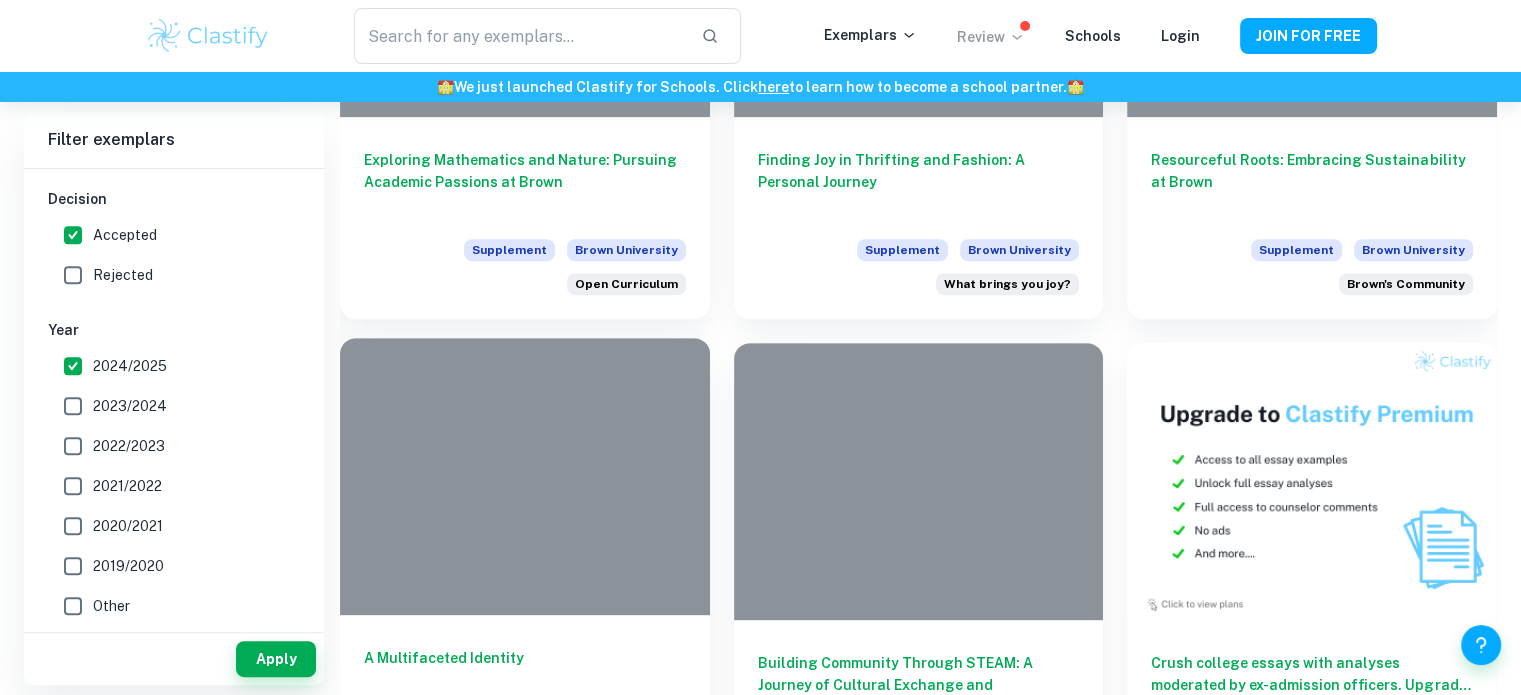 click at bounding box center (525, 476) 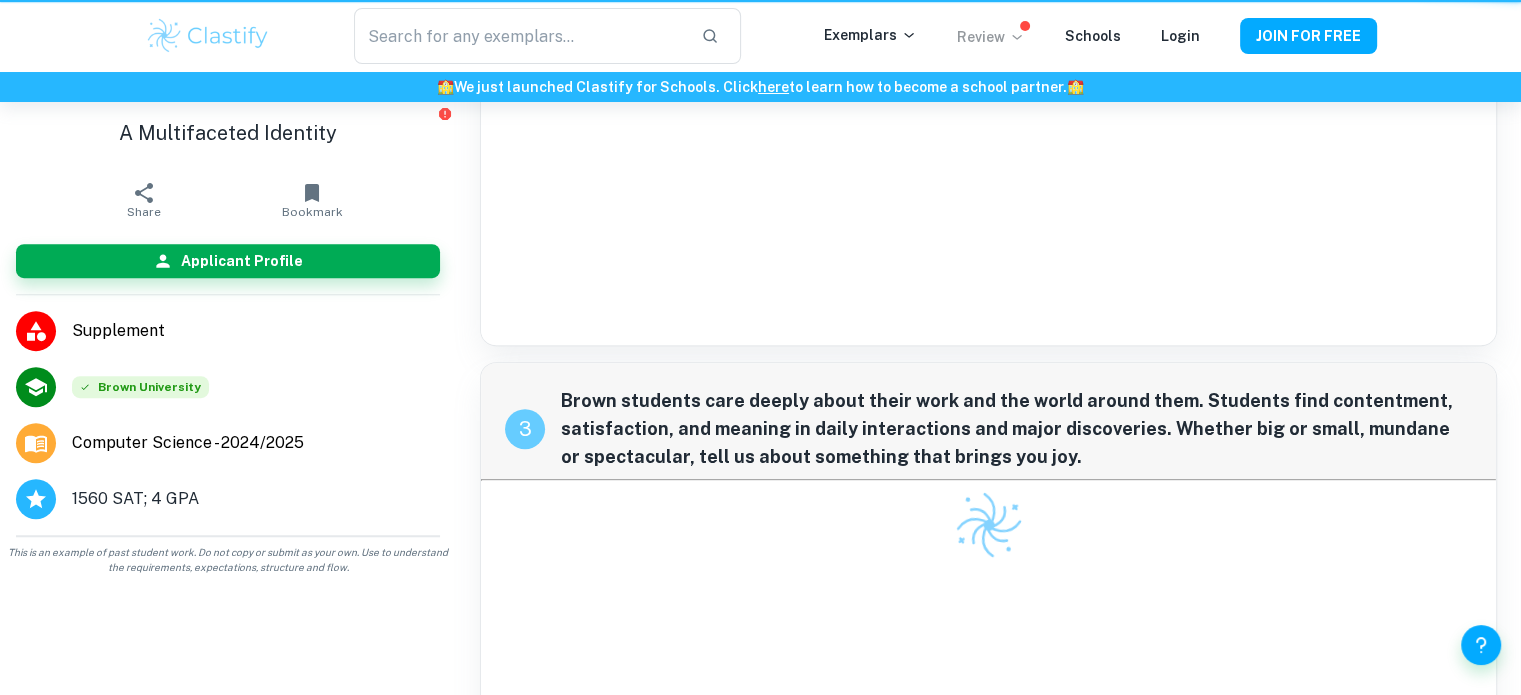click on "This is an example of past student work. Do not copy or submit as your own. Use to understand the requirements, expectations, structure and flow." at bounding box center (228, 560) 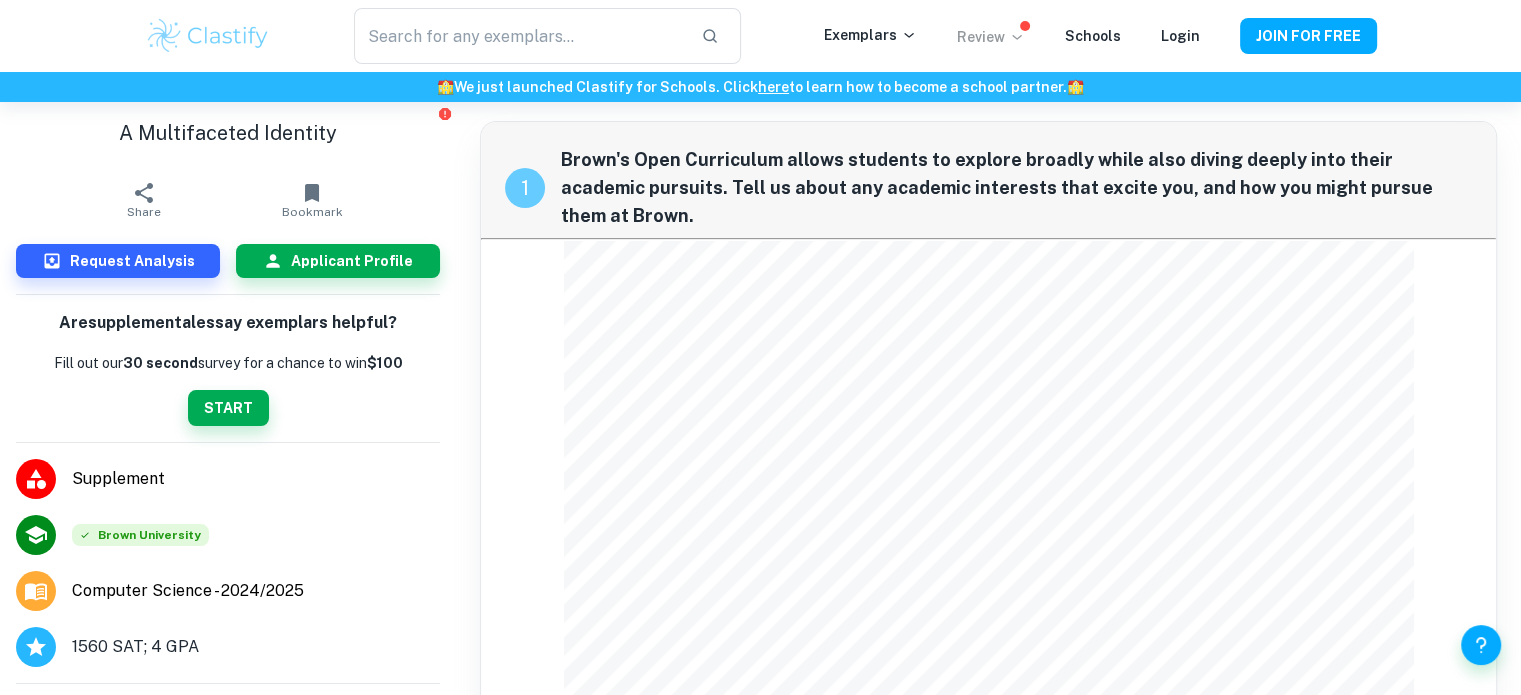 scroll, scrollTop: 0, scrollLeft: 0, axis: both 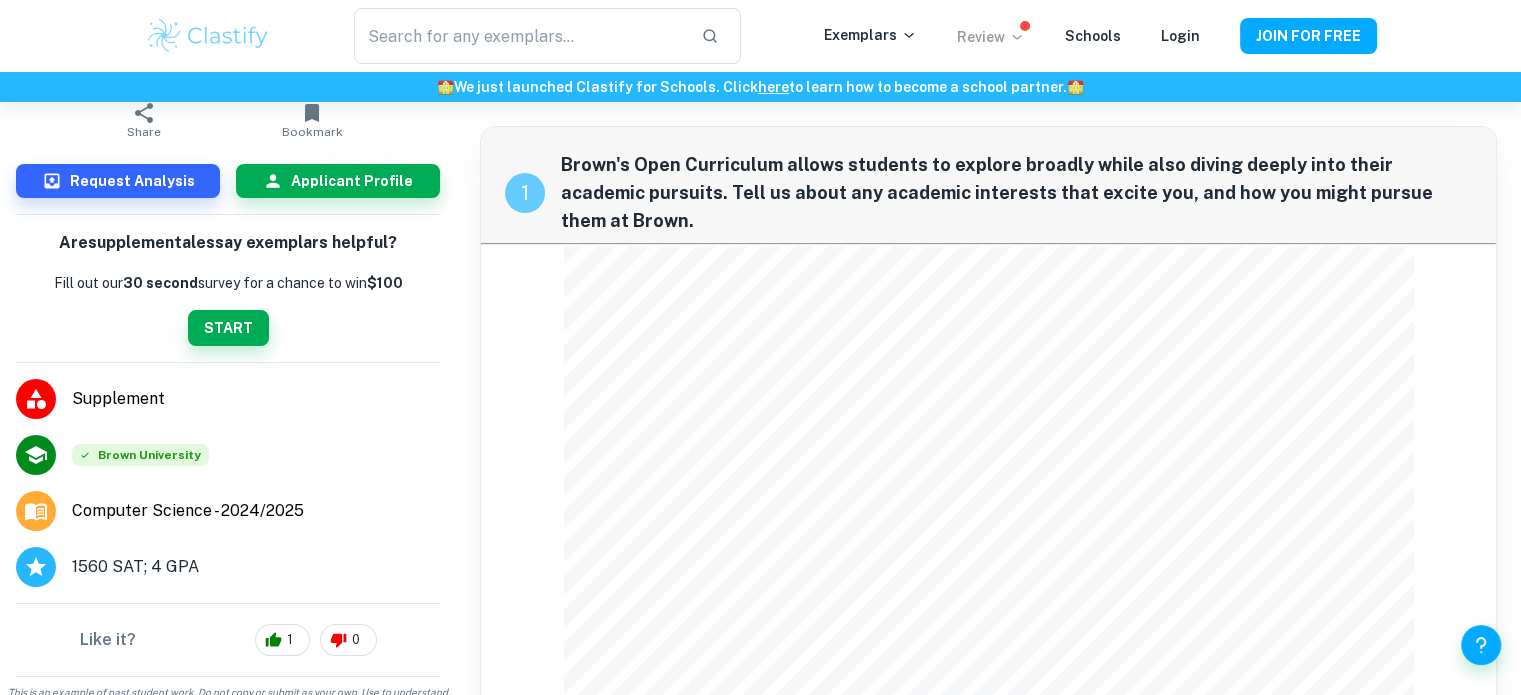 click on "1 Brown's Open Curriculum allows students to explore broadly while also diving deeply into their academic pursuits. Tell us about any academic interests that excite you, and how you might pursue them at Brown. 2 Students entering Brown often find that making their home on College Hill naturally invites reflection on where they came from. Share how an aspect of your growing up has inspired or challenged you, and what unique contributions this might allow you to make to the Brown community. 3 Brown students care deeply about their work and the world around them. Students find contentment, satisfaction, and meaning in daily interactions and major discoveries. Whether big or small, mundane or spectacular, tell us about something that brings you joy. 4 What three words best describe you? 5 What is your most meaningful extracurricular commitment, and what would you like us to know about it? 6 If you could teach a class on any one thing, whether academic or otherwise, what would it be? 7" at bounding box center (988, 1895) 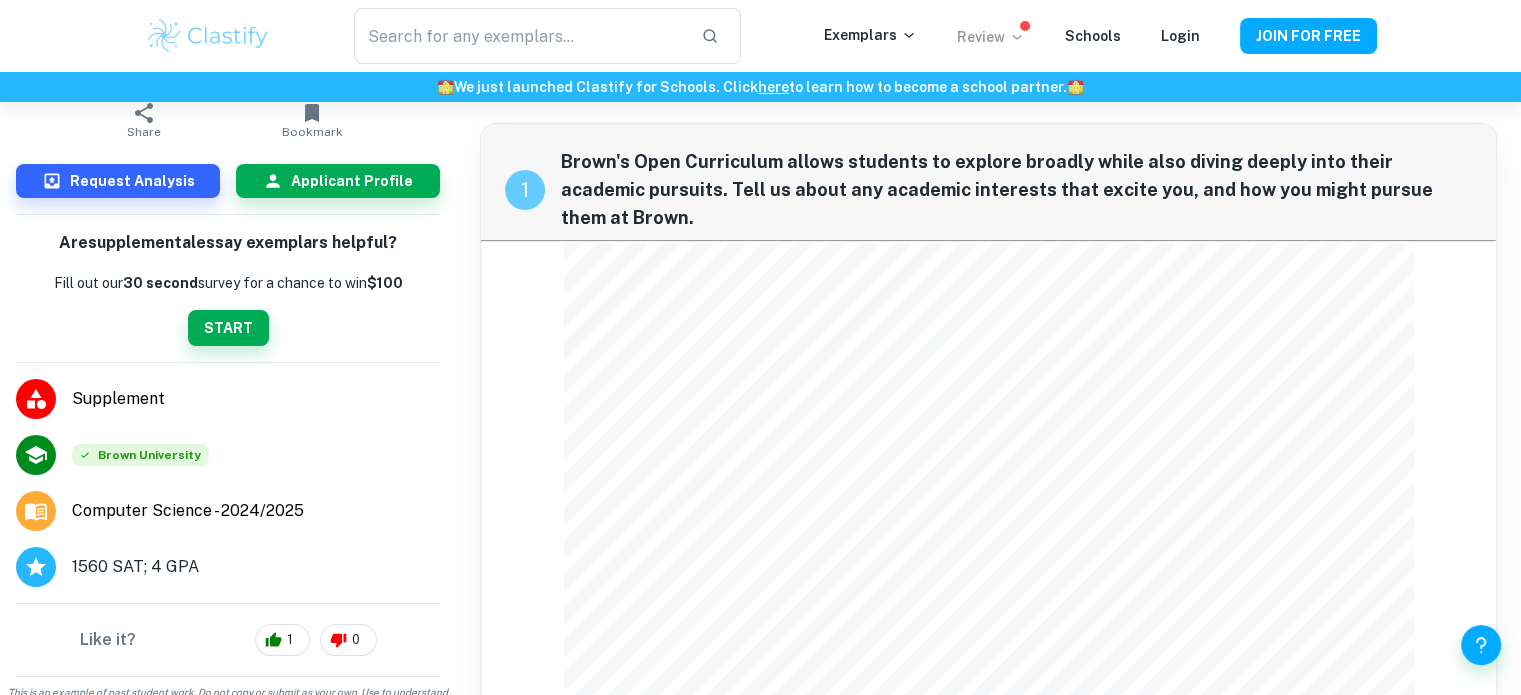 scroll, scrollTop: 12, scrollLeft: 0, axis: vertical 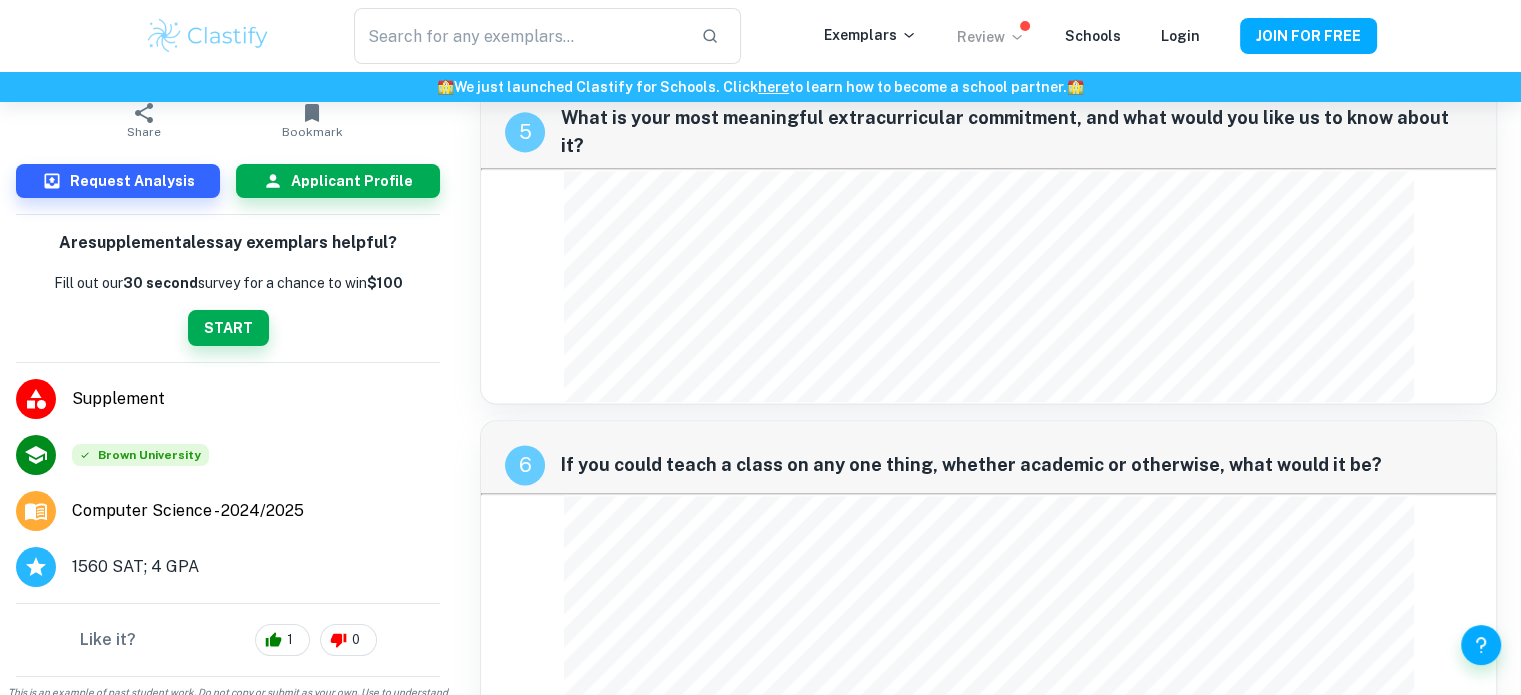 click on "1 Brown's Open Curriculum allows students to explore broadly while also diving deeply into their academic pursuits. Tell us about any academic interests that excite you, and how you might pursue them at Brown. 2 Students entering Brown often find that making their home on College Hill naturally invites reflection on where they came from. Share how an aspect of your growing up has inspired or challenged you, and what unique contributions this might allow you to make to the Brown community. 3 Brown students care deeply about their work and the world around them. Students find contentment, satisfaction, and meaning in daily interactions and major discoveries. Whether big or small, mundane or spectacular, tell us about something that brings you joy. 4 What three words best describe you? 5 What is your most meaningful extracurricular commitment, and what would you like us to know about it? 6 If you could teach a class on any one thing, whether academic or otherwise, what would it be? 7" at bounding box center [988, -837] 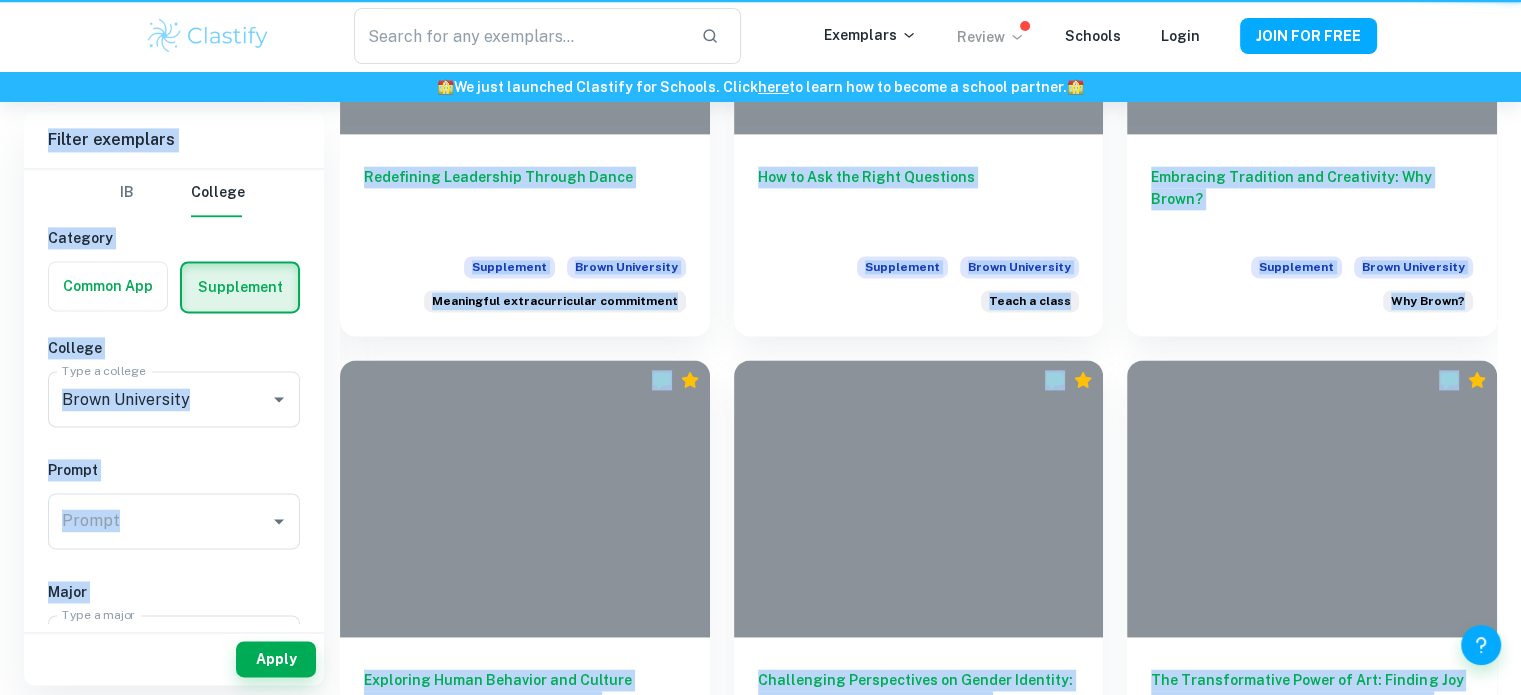 scroll, scrollTop: 736, scrollLeft: 0, axis: vertical 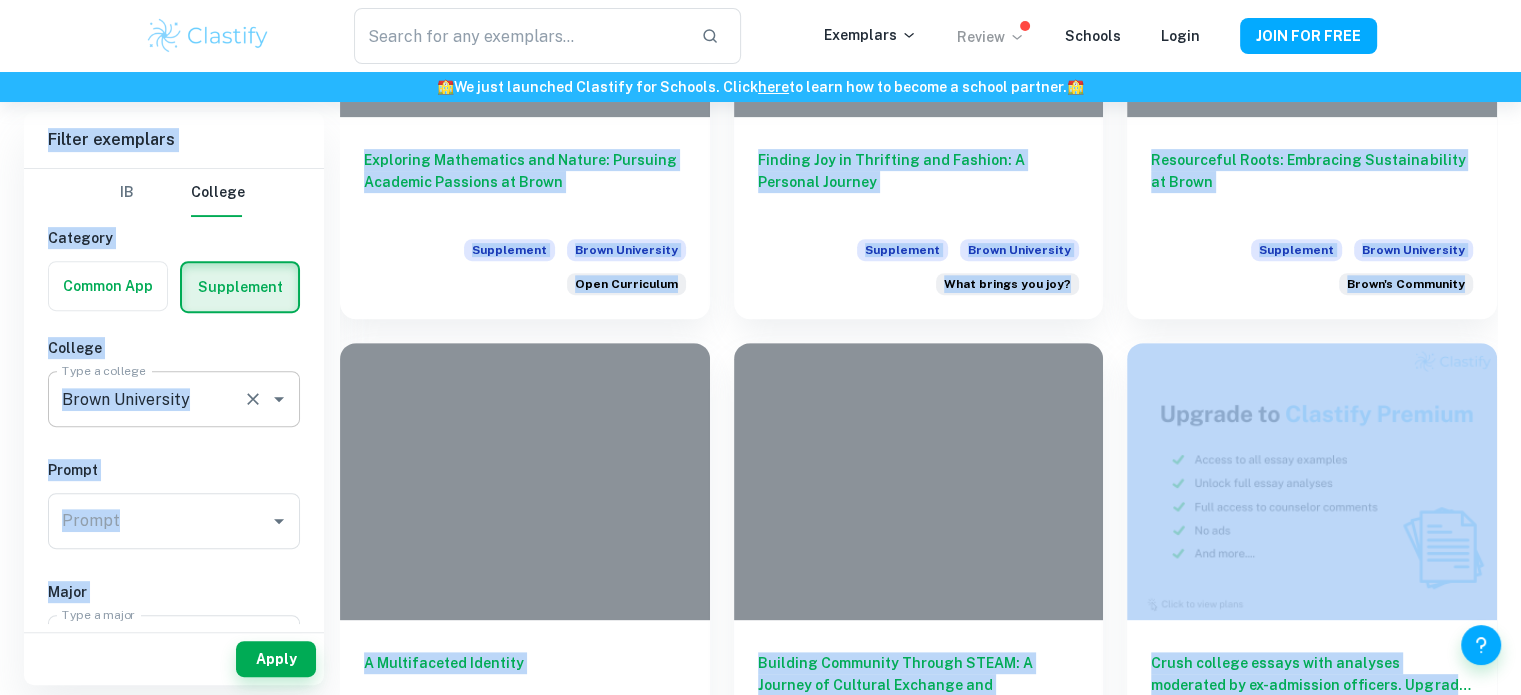 click on "Brown University" at bounding box center [146, 399] 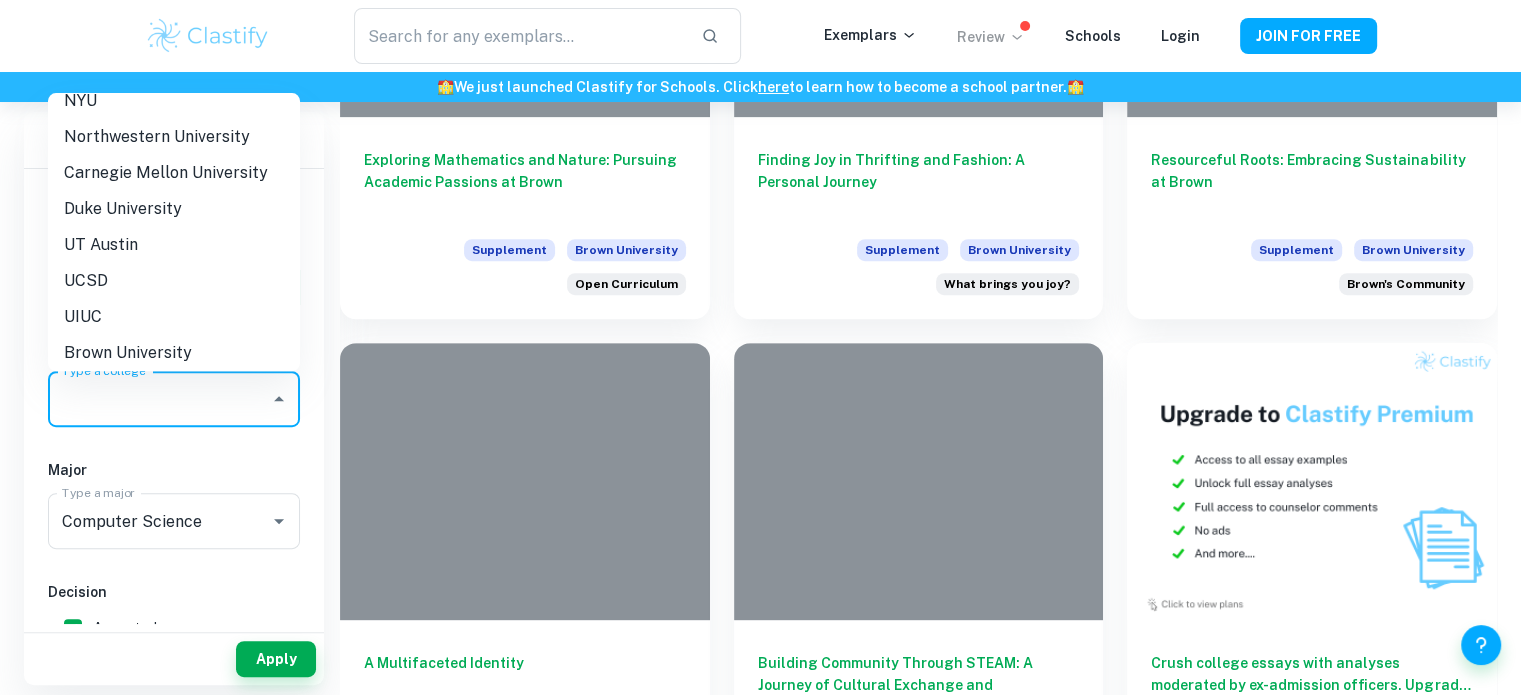 scroll, scrollTop: 0, scrollLeft: 0, axis: both 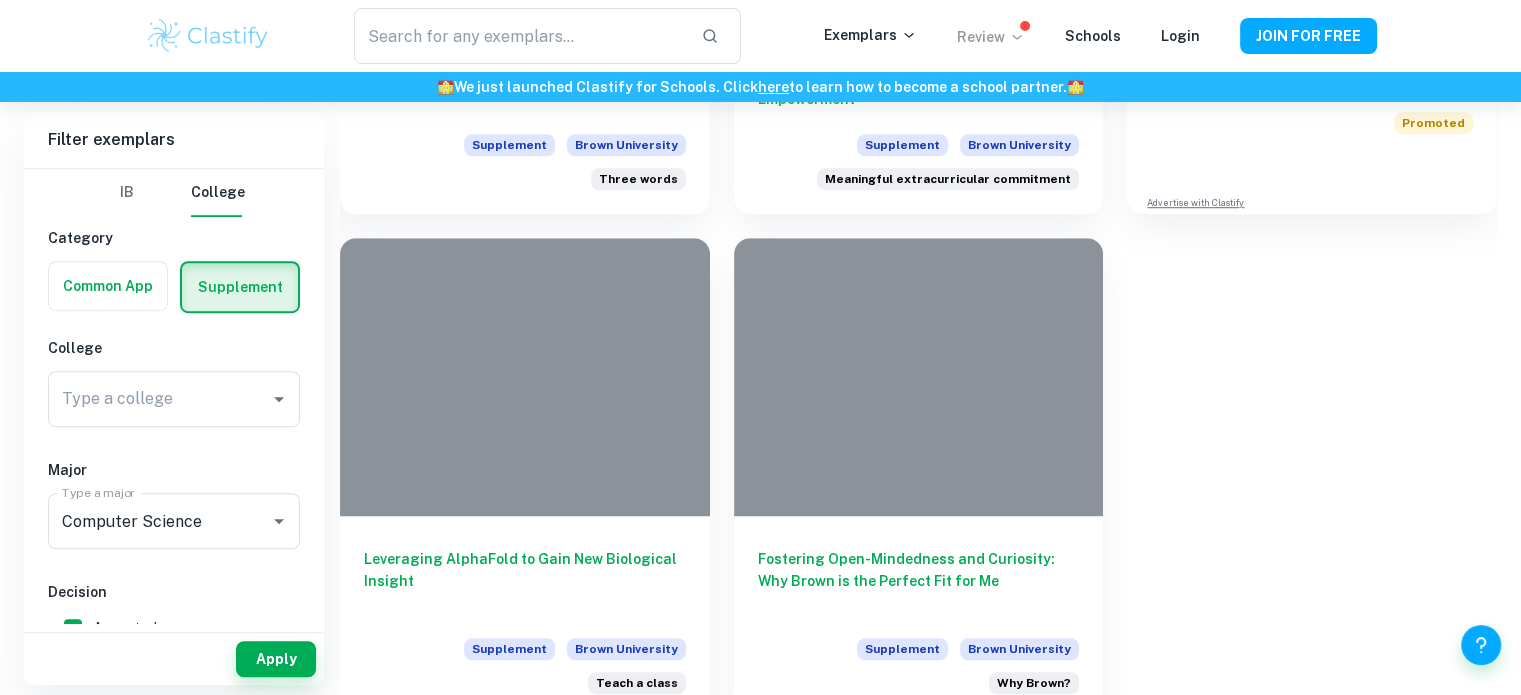 click on "Exploring Mathematics and Nature: Pursuing Academic Passions at Brown Supplement Brown University Open Curriculum Finding Joy in Thrifting and Fashion: A Personal Journey Supplement Brown University What brings you joy? Resourceful Roots: Embracing Sustainability at Brown Supplement Brown University Brown's Community A Multifaceted Identity Supplement Brown University Three words Building Community Through STEAM: A Journey of Cultural Exchange and Empowerment Supplement Brown University Meaningful extracurricular commitment Crush college essays with analyses moderated by ex-admission officers. Upgrade now 🚀 Promoted Advertise with Clastify Leveraging AlphaFold to Gain New Biological Insight Supplement Brown University Teach a class Fostering Open-Mindedness and Curiosity: Why Brown is the Perfect Fit for Me Supplement Brown University Why Brown?" at bounding box center [906, -37] 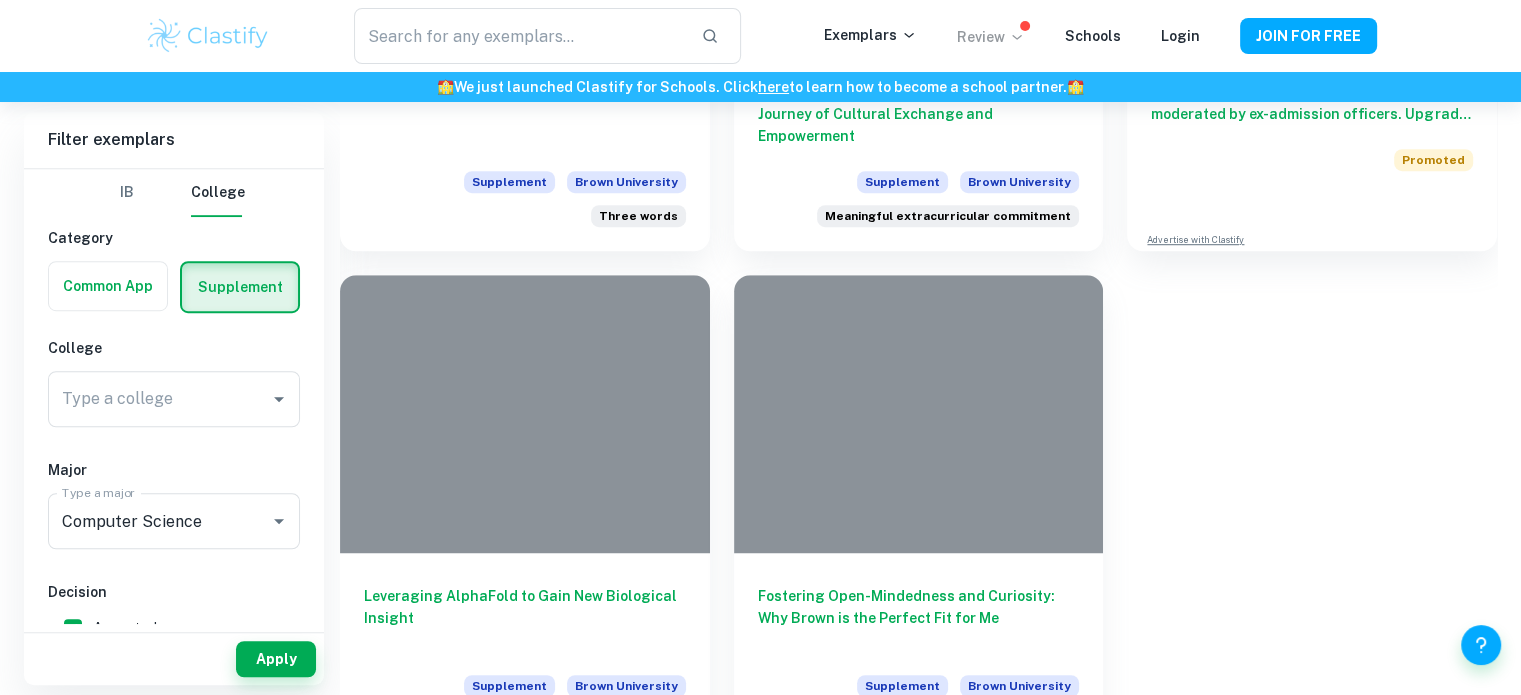 scroll, scrollTop: 1304, scrollLeft: 0, axis: vertical 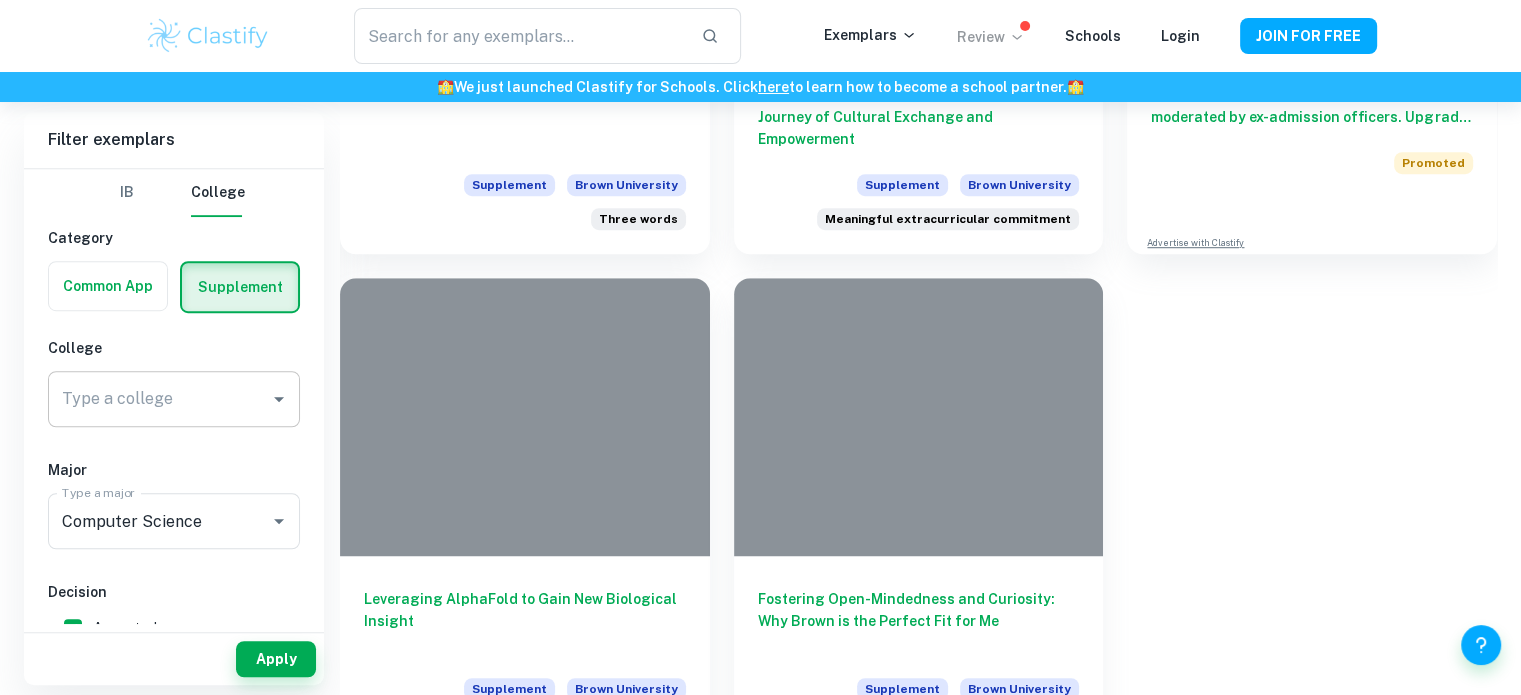 click on "Type a college Type a college" at bounding box center (174, 399) 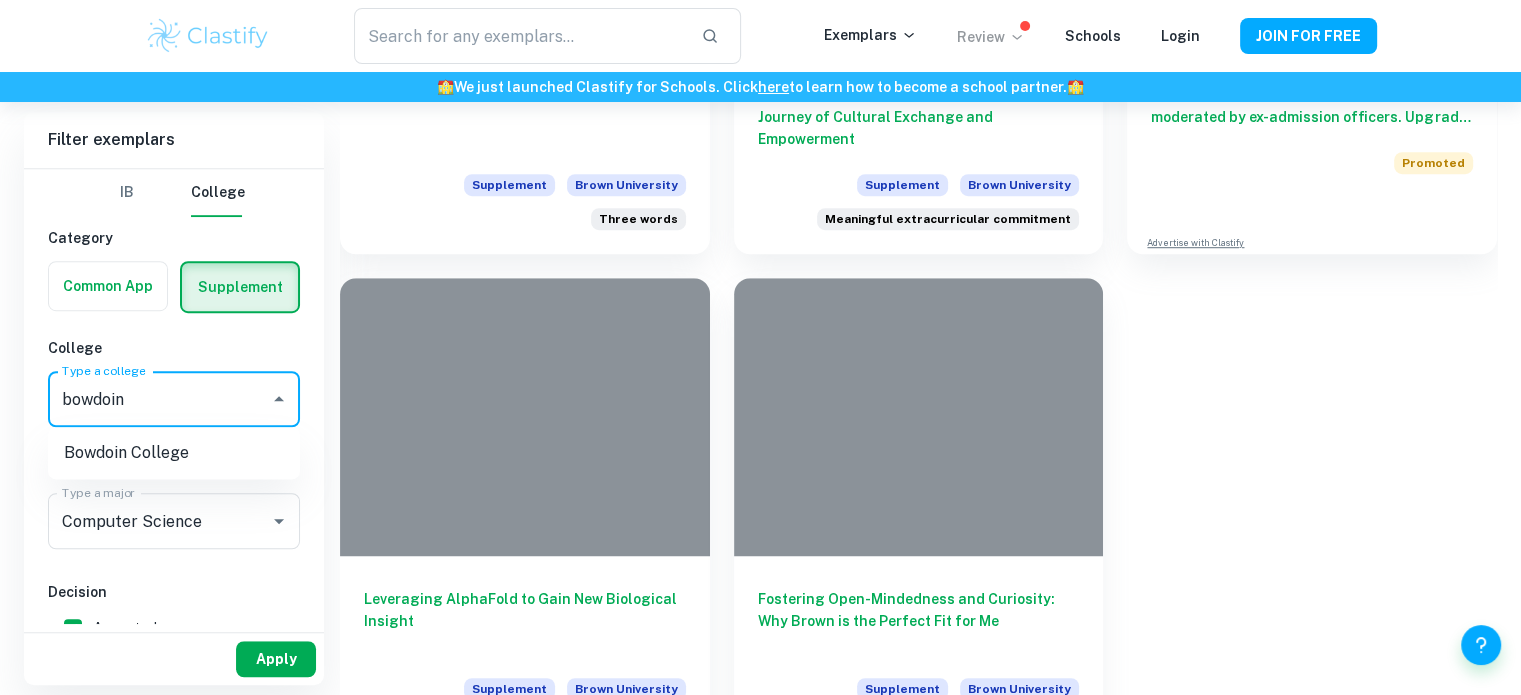 type on "bowdoin" 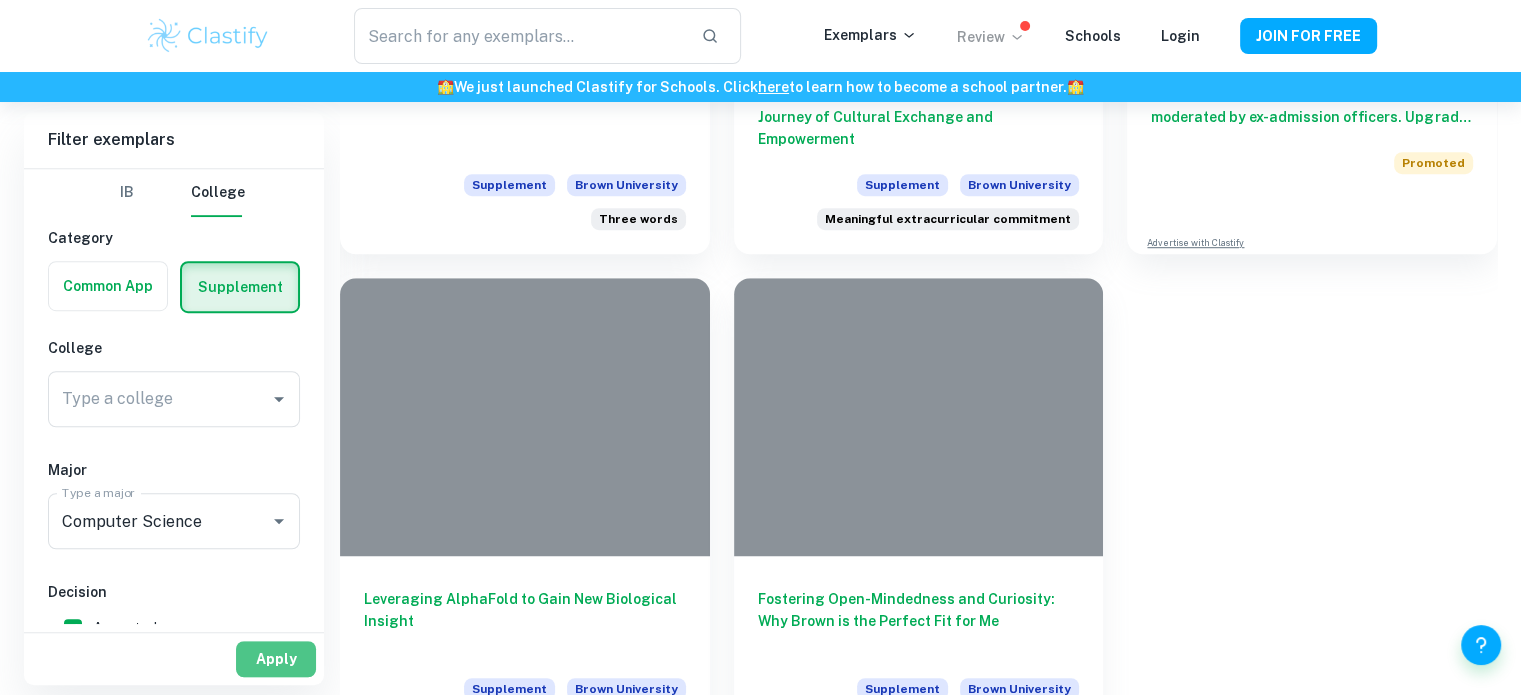 click on "Apply" at bounding box center (276, 659) 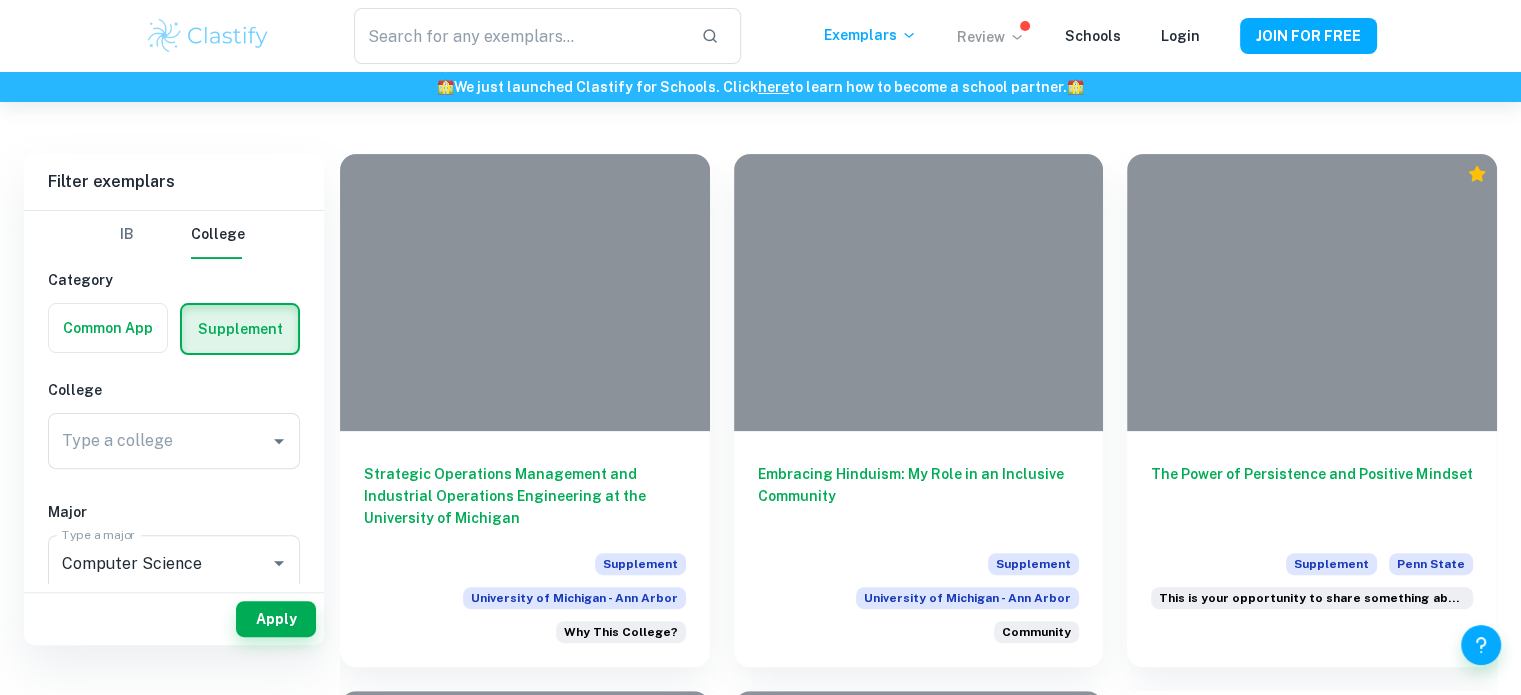 scroll, scrollTop: 480, scrollLeft: 0, axis: vertical 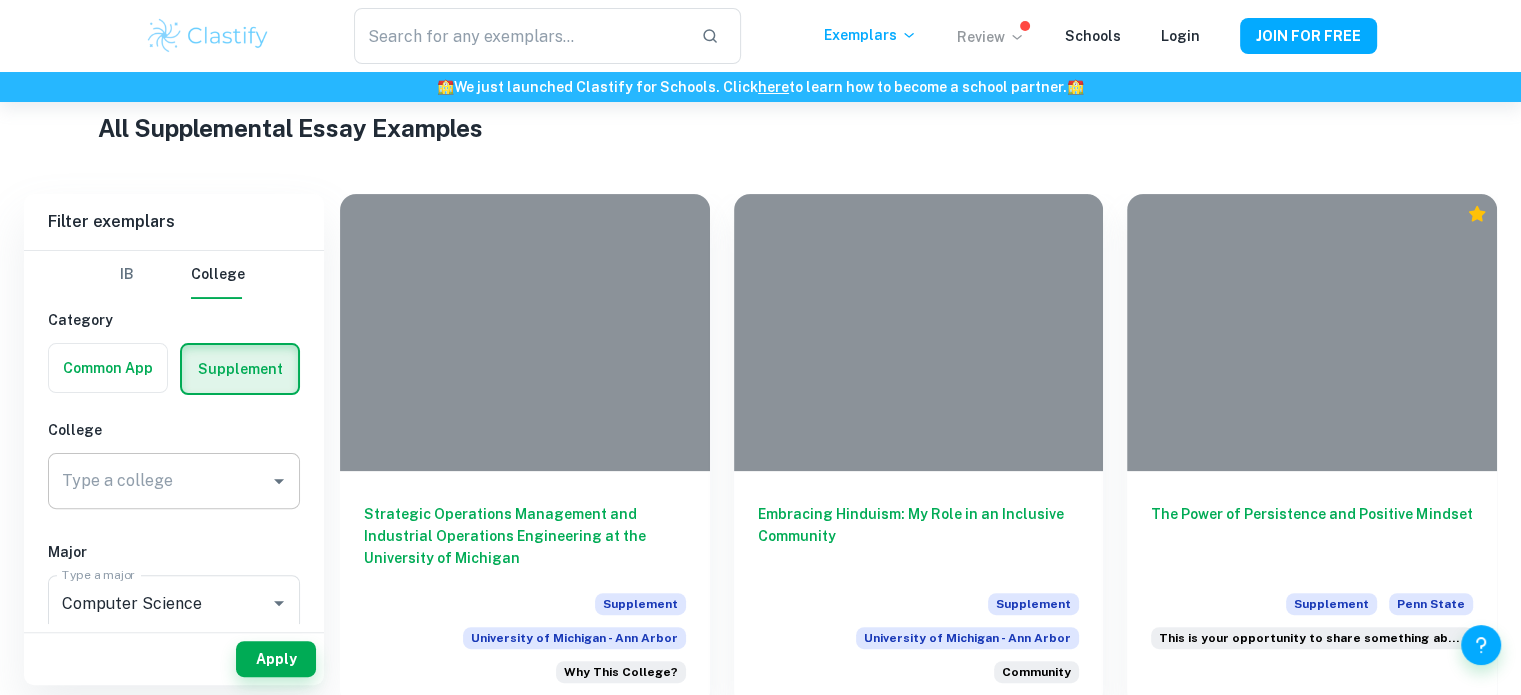click on "Type a college" at bounding box center [159, 481] 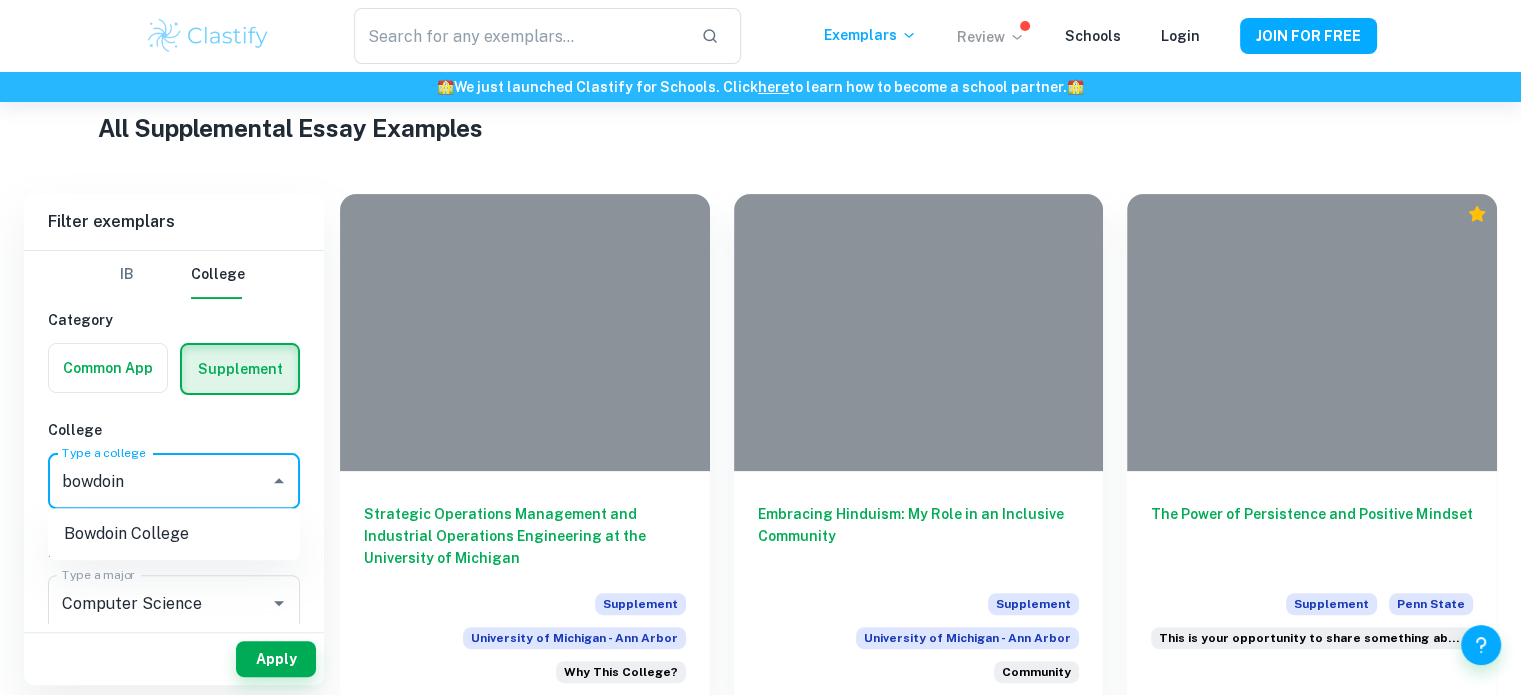 click on "Bowdoin College" at bounding box center (174, 534) 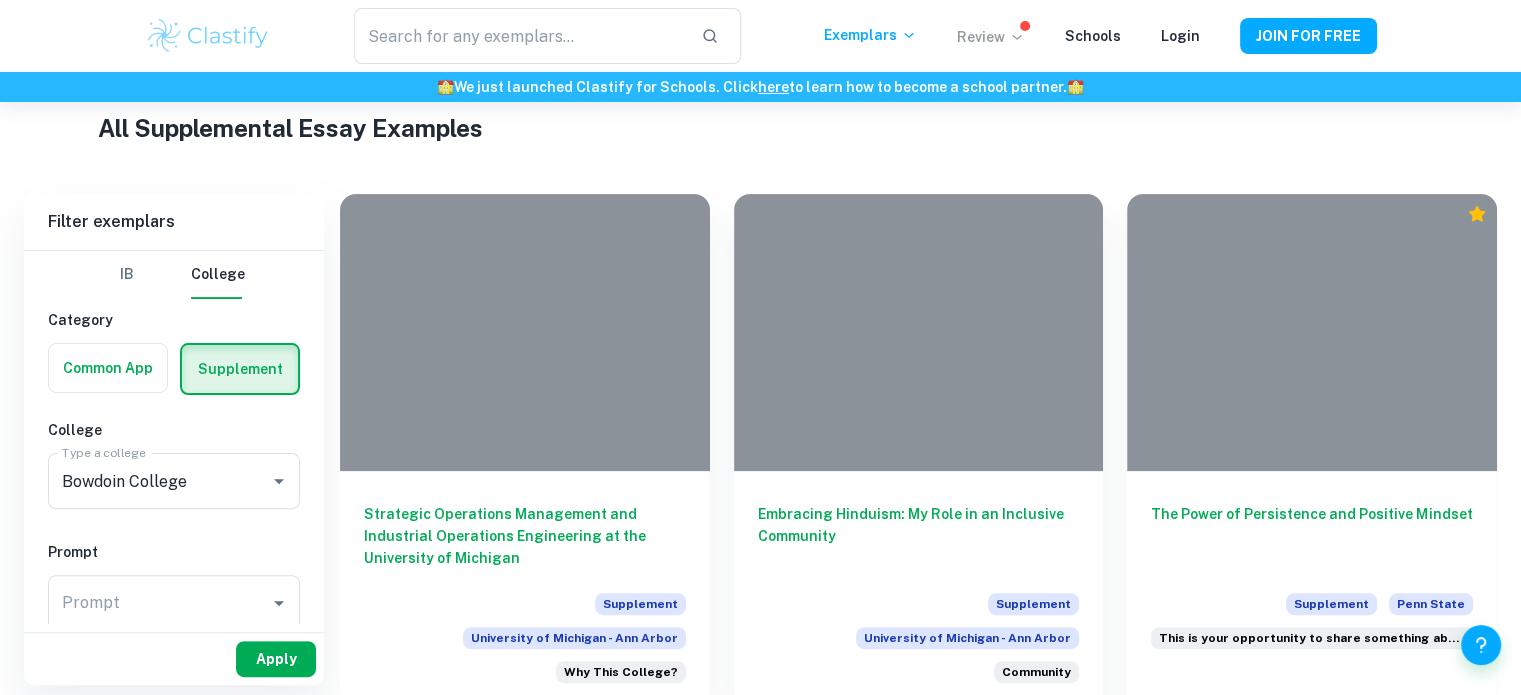 click on "Apply" at bounding box center [276, 659] 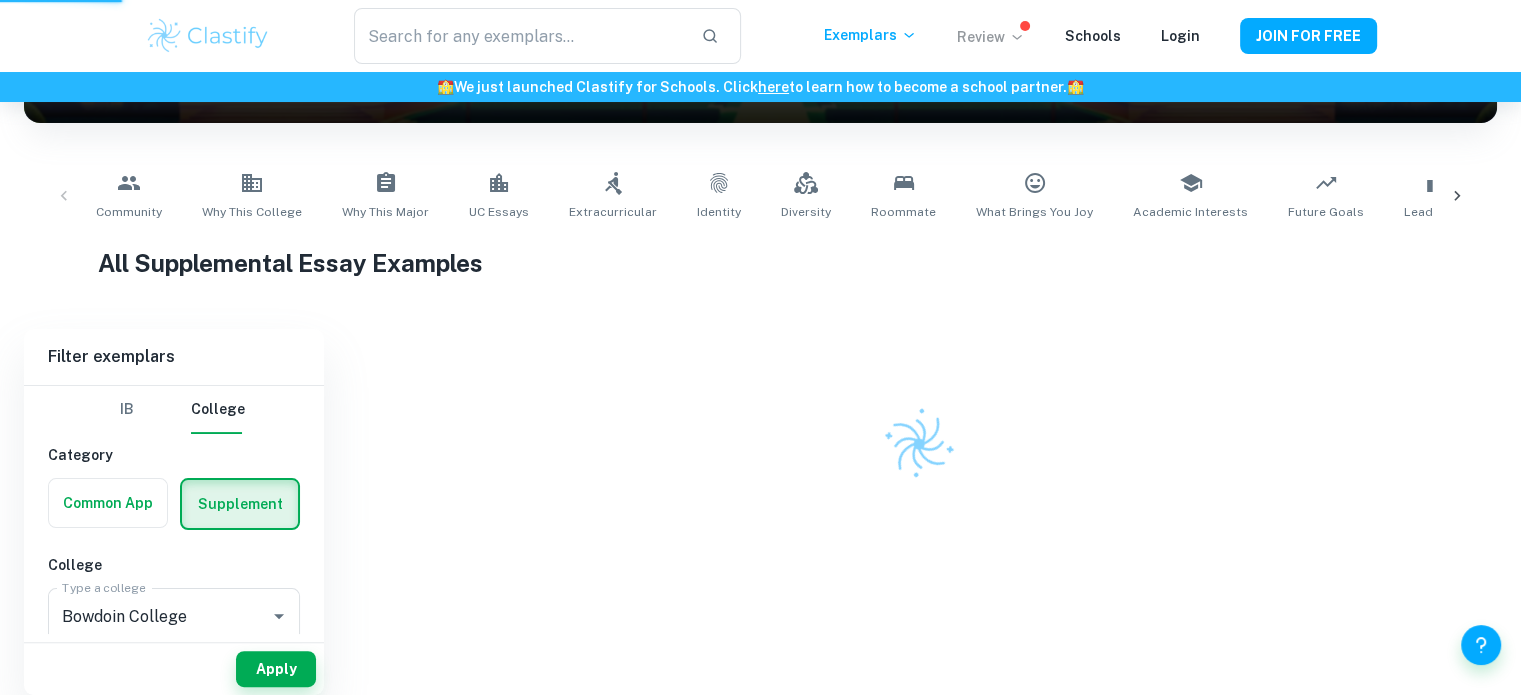 scroll, scrollTop: 326, scrollLeft: 0, axis: vertical 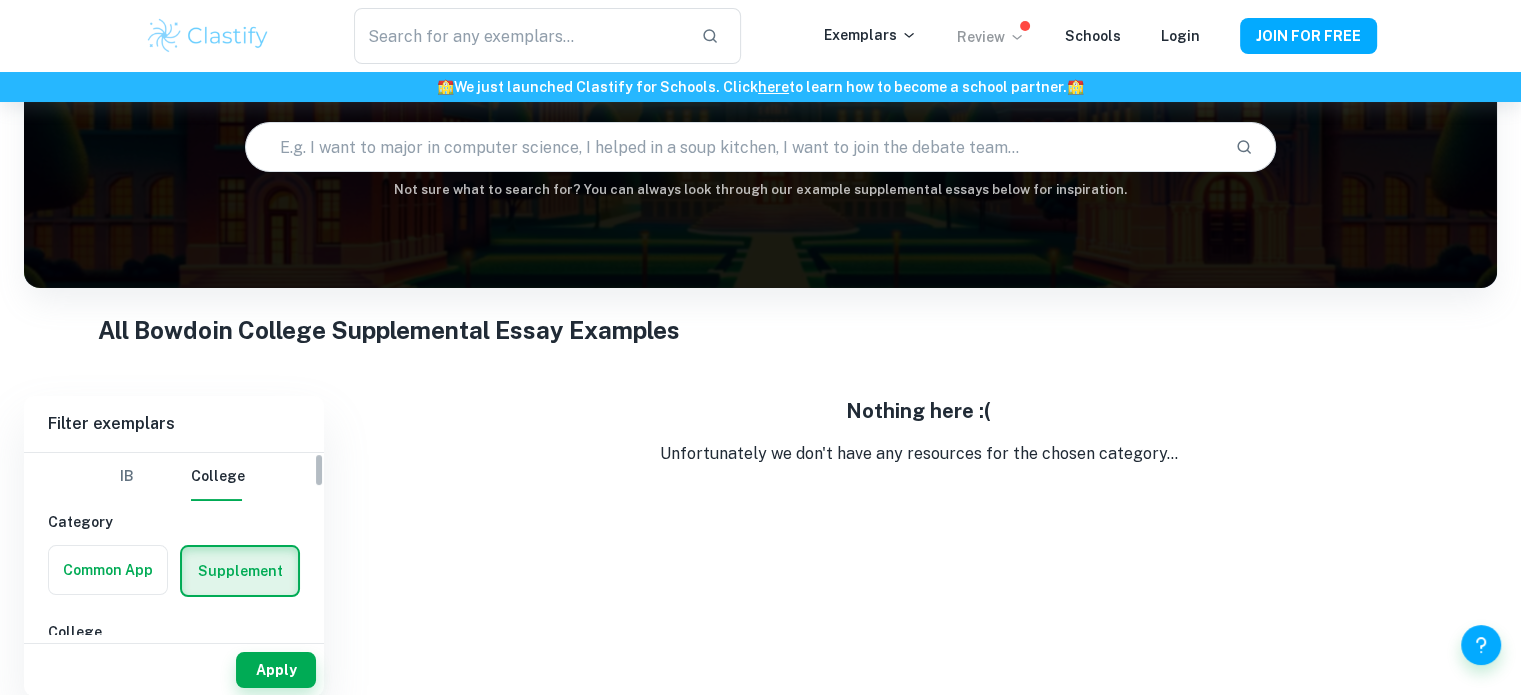 click on "IB College Category Common App Supplement College Type a college Bowdoin College Type a college Prompt Prompt Prompt Major Type a major Computer Science Type a major Decision Accepted Rejected Year [YEAR] [YEAR] [YEAR] [YEAR] [YEAR] [YEAR] Other" at bounding box center (174, 939) 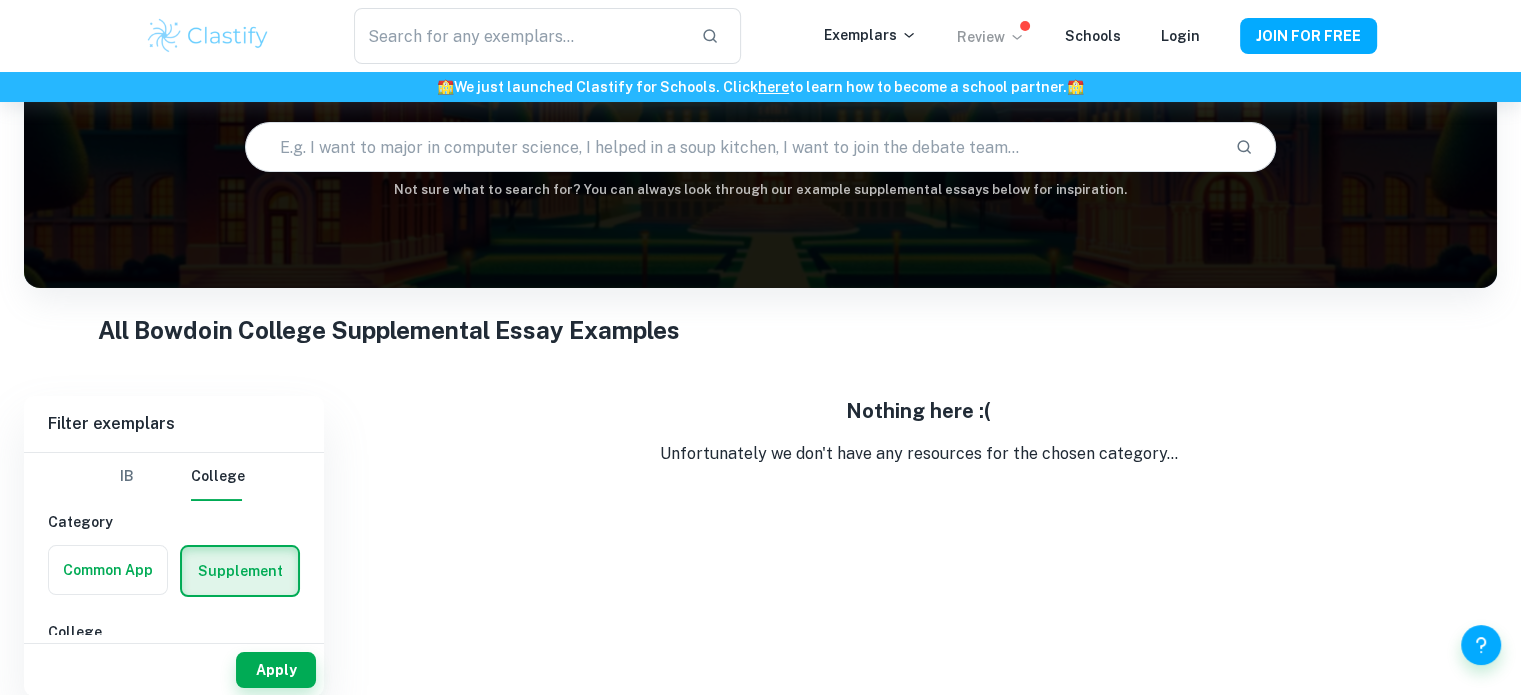 click on "IB College Category Common App Supplement College Type a college Bowdoin College Type a college Prompt Prompt Prompt Major Type a major Computer Science Type a major Decision Accepted Rejected Year [YEAR] [YEAR] [YEAR] [YEAR] [YEAR] [YEAR] Other" at bounding box center [174, 939] 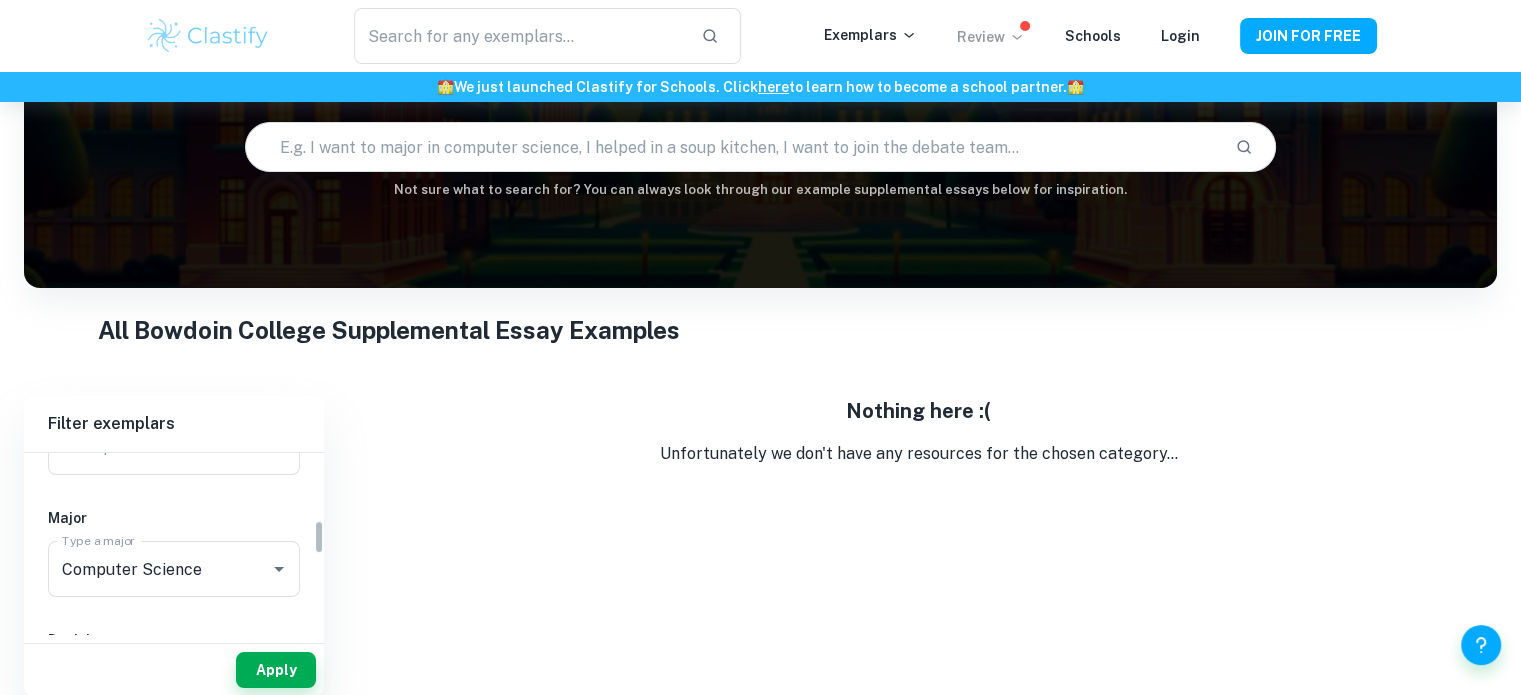 scroll, scrollTop: 360, scrollLeft: 0, axis: vertical 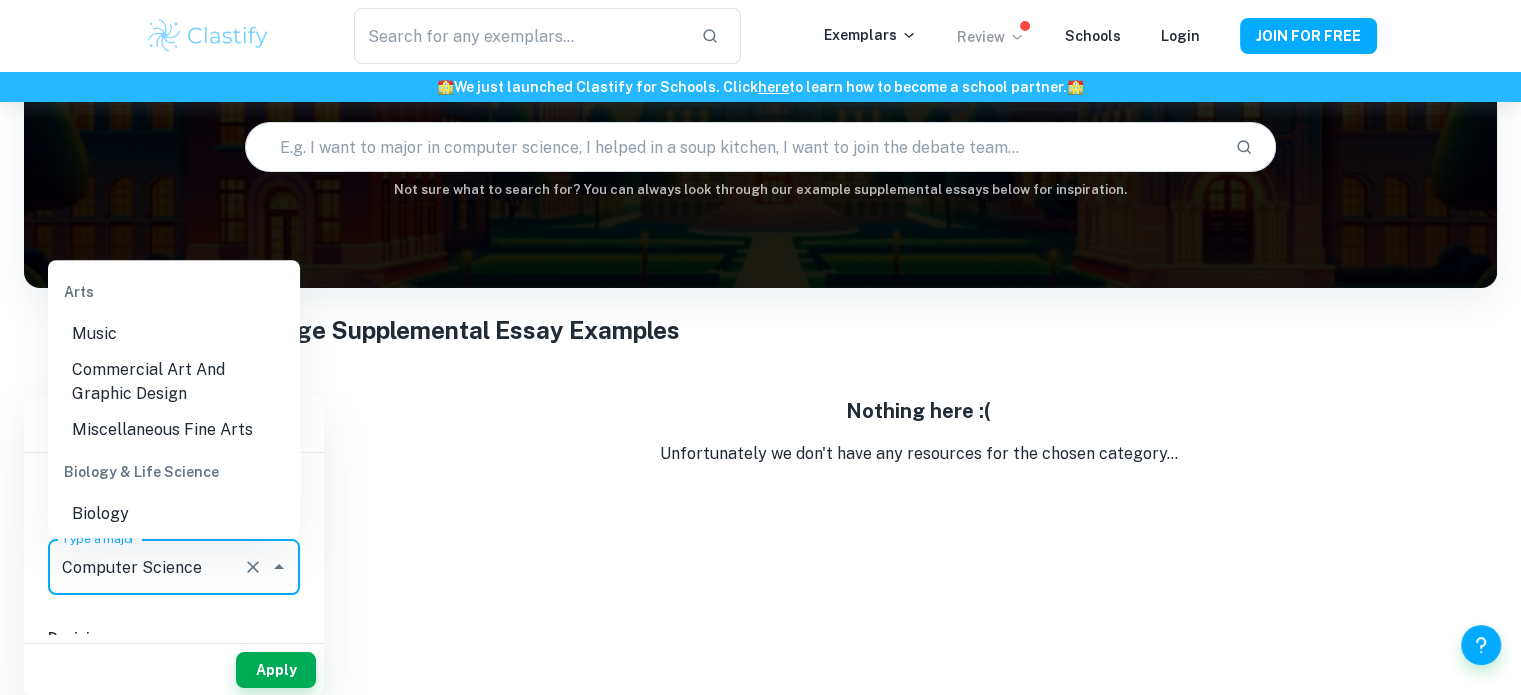 click on "Computer Science" at bounding box center [146, 567] 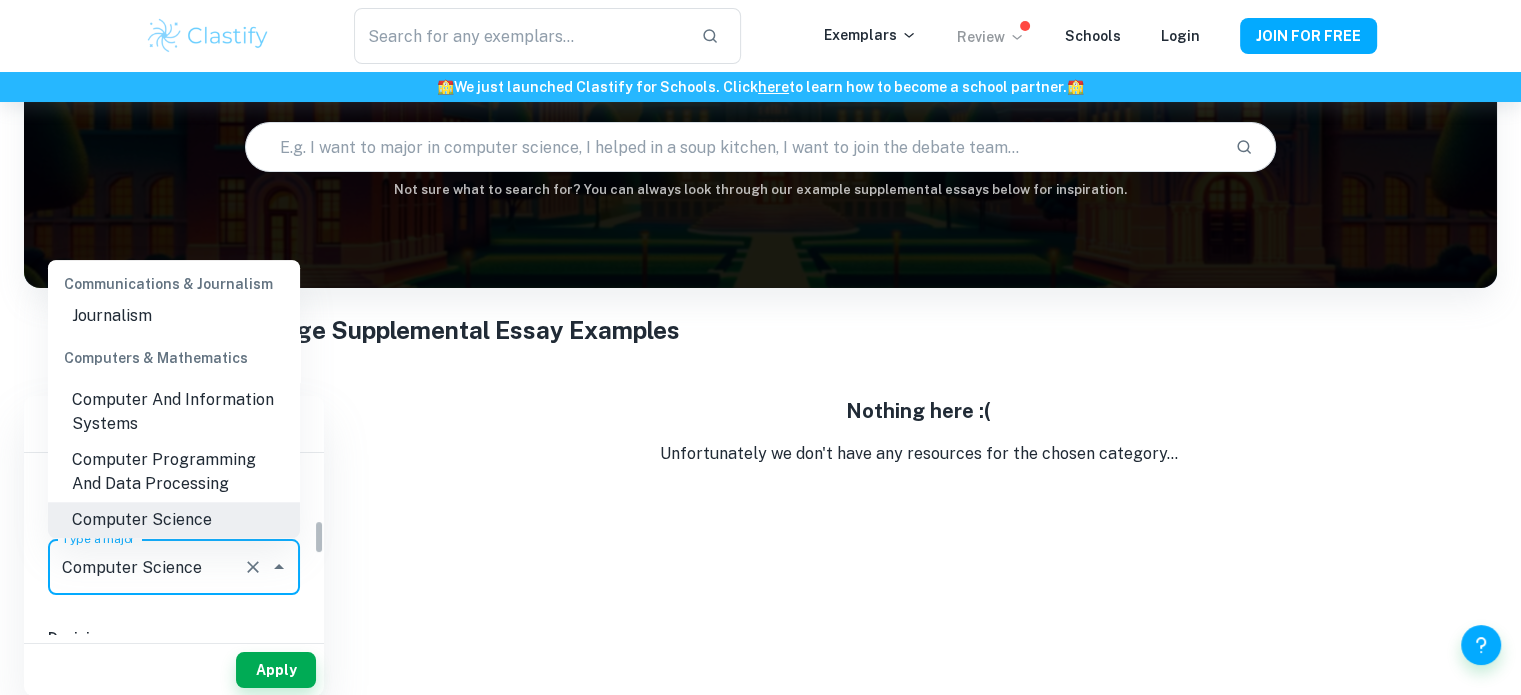 click on "IB College Category Common App Supplement College Type a college Bowdoin College Type a college Prompt Prompt Prompt Major Type a major Computer Science Type a major Decision Accepted Rejected Year [YEAR] [YEAR] [YEAR] [YEAR] [YEAR] [YEAR] Other" at bounding box center [174, 579] 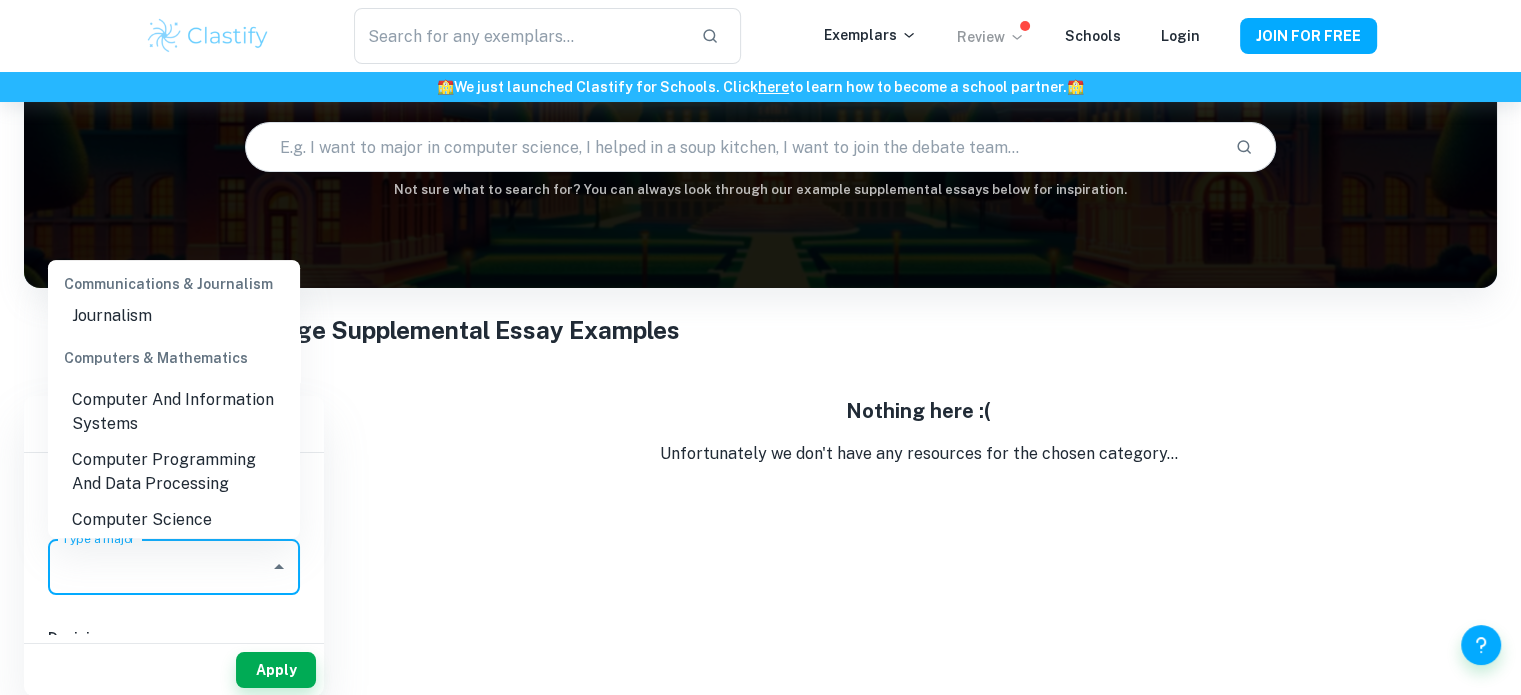 scroll, scrollTop: 0, scrollLeft: 0, axis: both 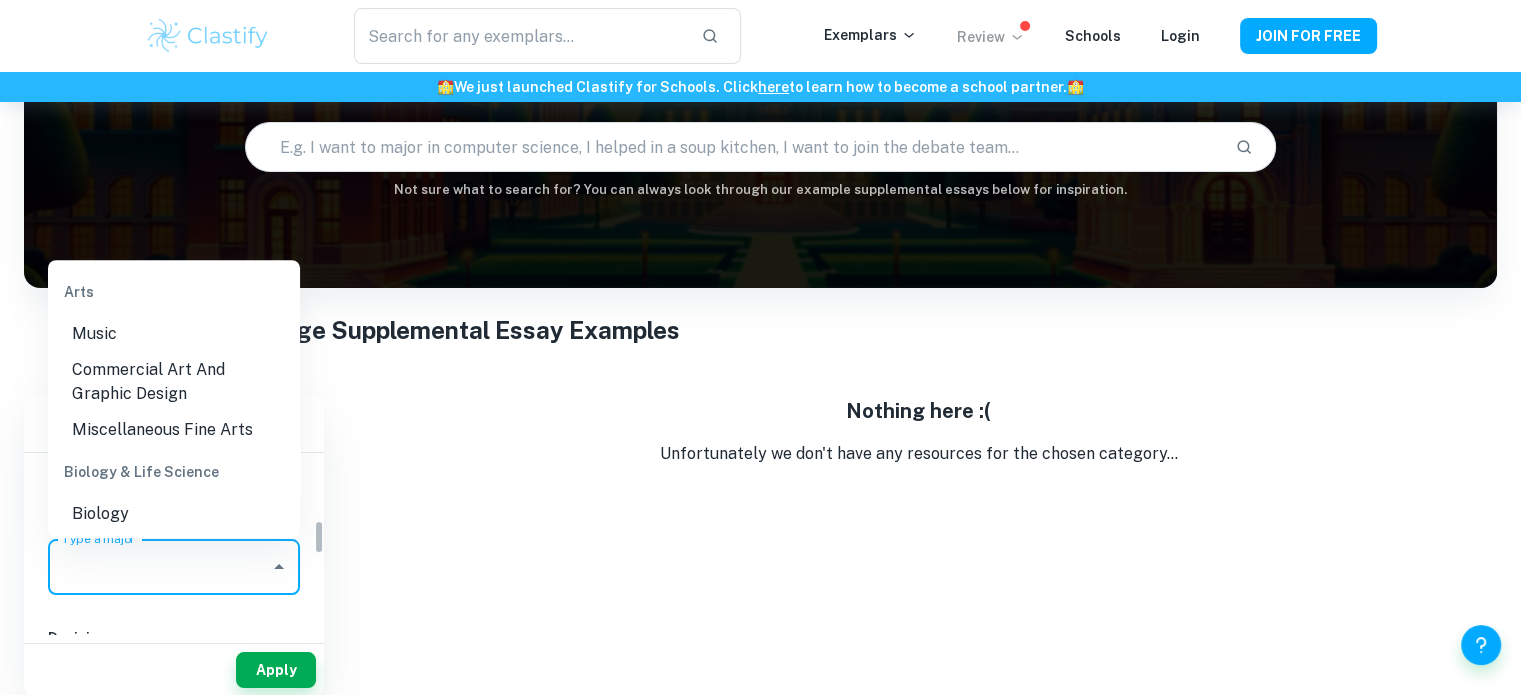 click on "IB College Category Common App Supplement College Type a college Bowdoin College Type a college Prompt Prompt Prompt Major Type a major Type a major Decision Accepted Rejected Year [YEAR] [YEAR] [YEAR] [YEAR] [YEAR] [YEAR] Other" at bounding box center [174, 579] 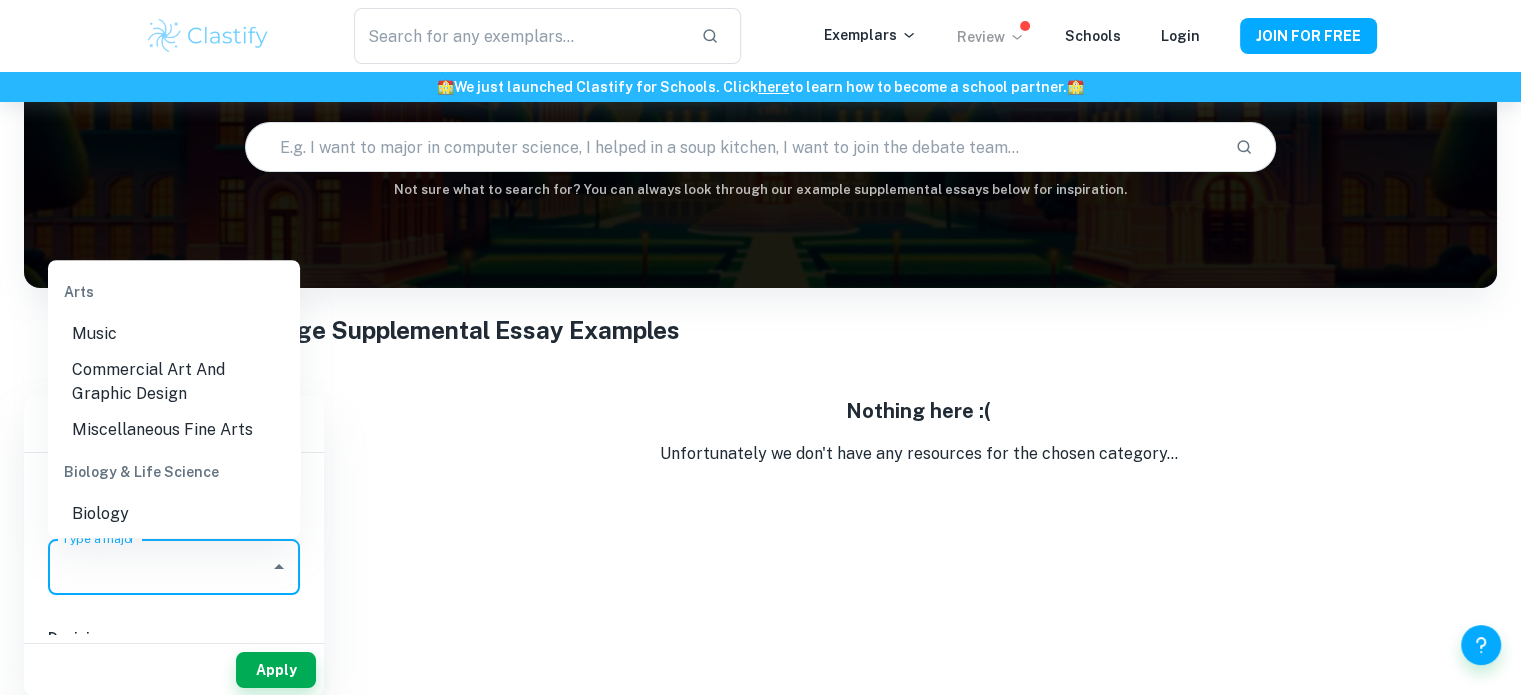 type 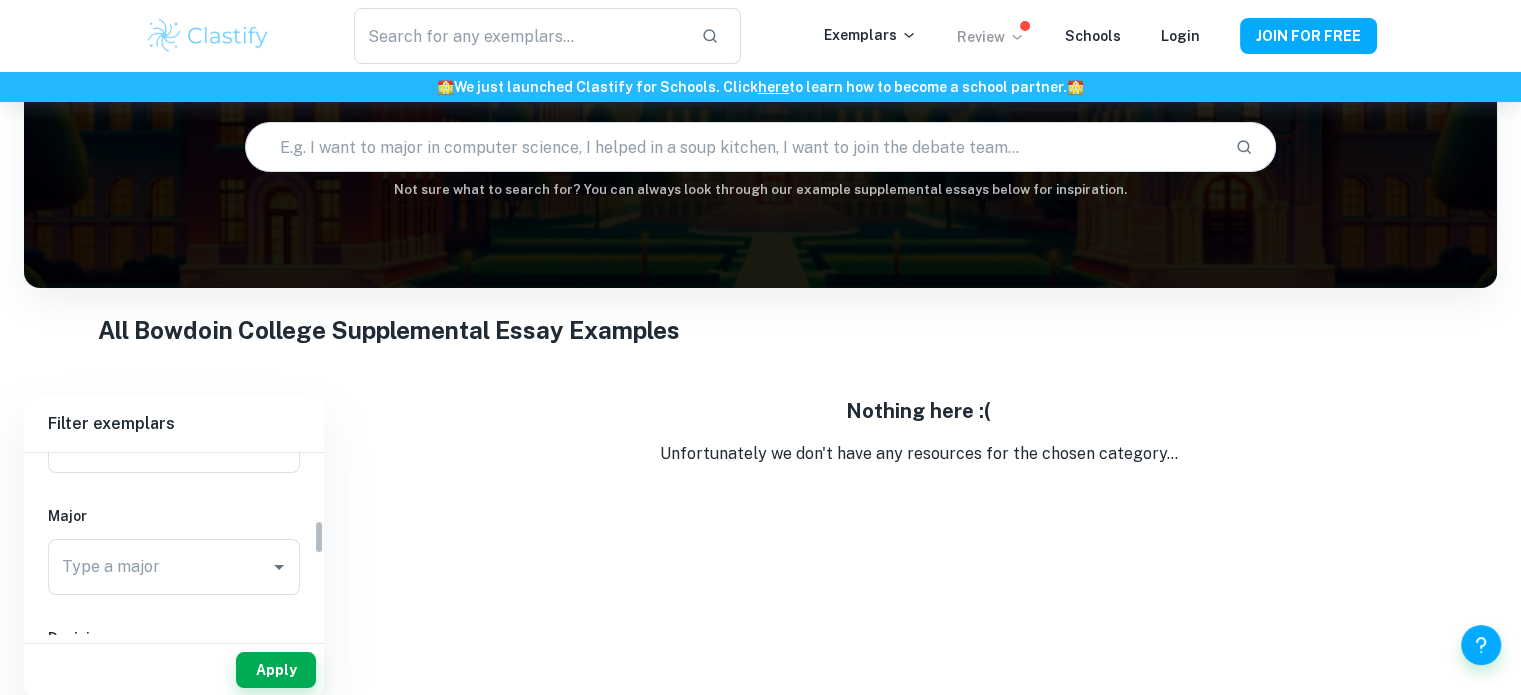 click on "IB College Category Common App Supplement College Type a college Bowdoin College Type a college Prompt Prompt Prompt Major Type a major Type a major Decision Accepted Rejected Year [YEAR] [YEAR] [YEAR] [YEAR] [YEAR] [YEAR] Other" at bounding box center (174, 579) 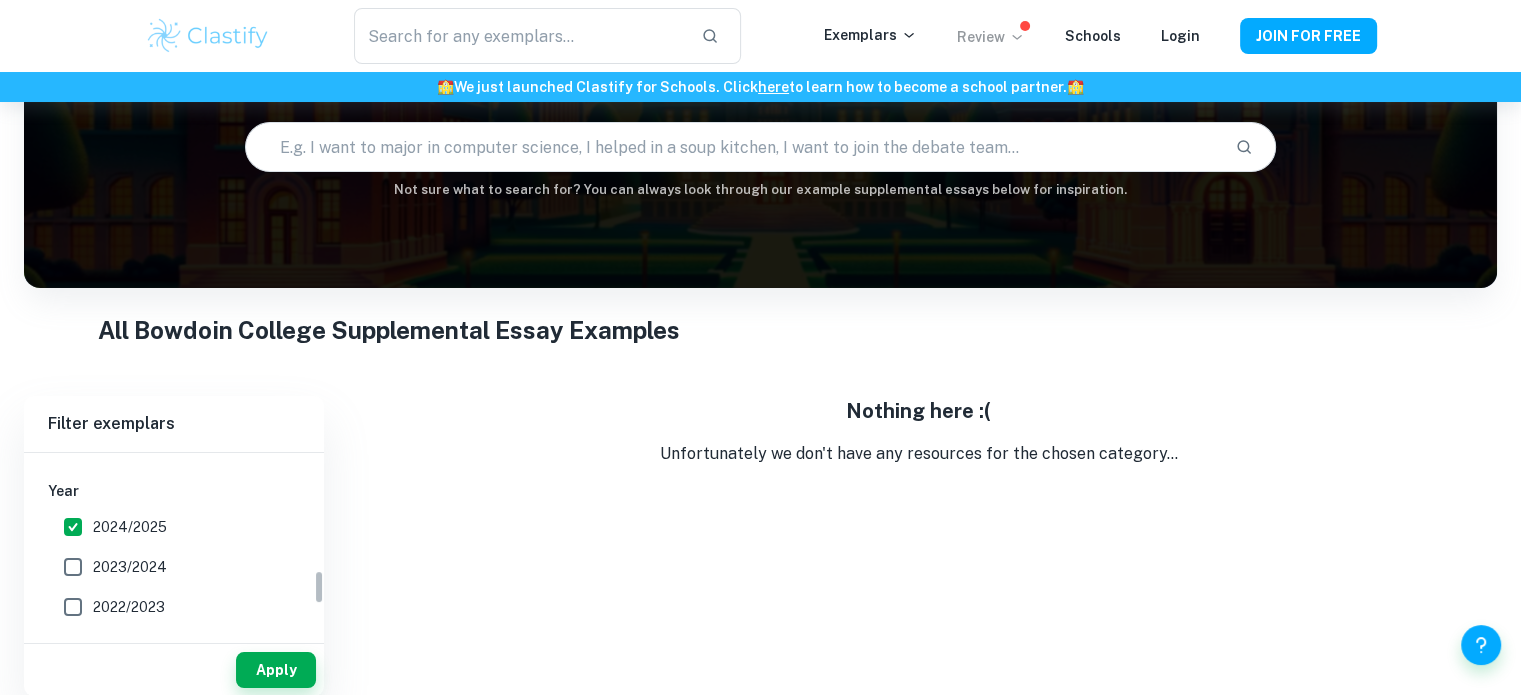scroll, scrollTop: 640, scrollLeft: 0, axis: vertical 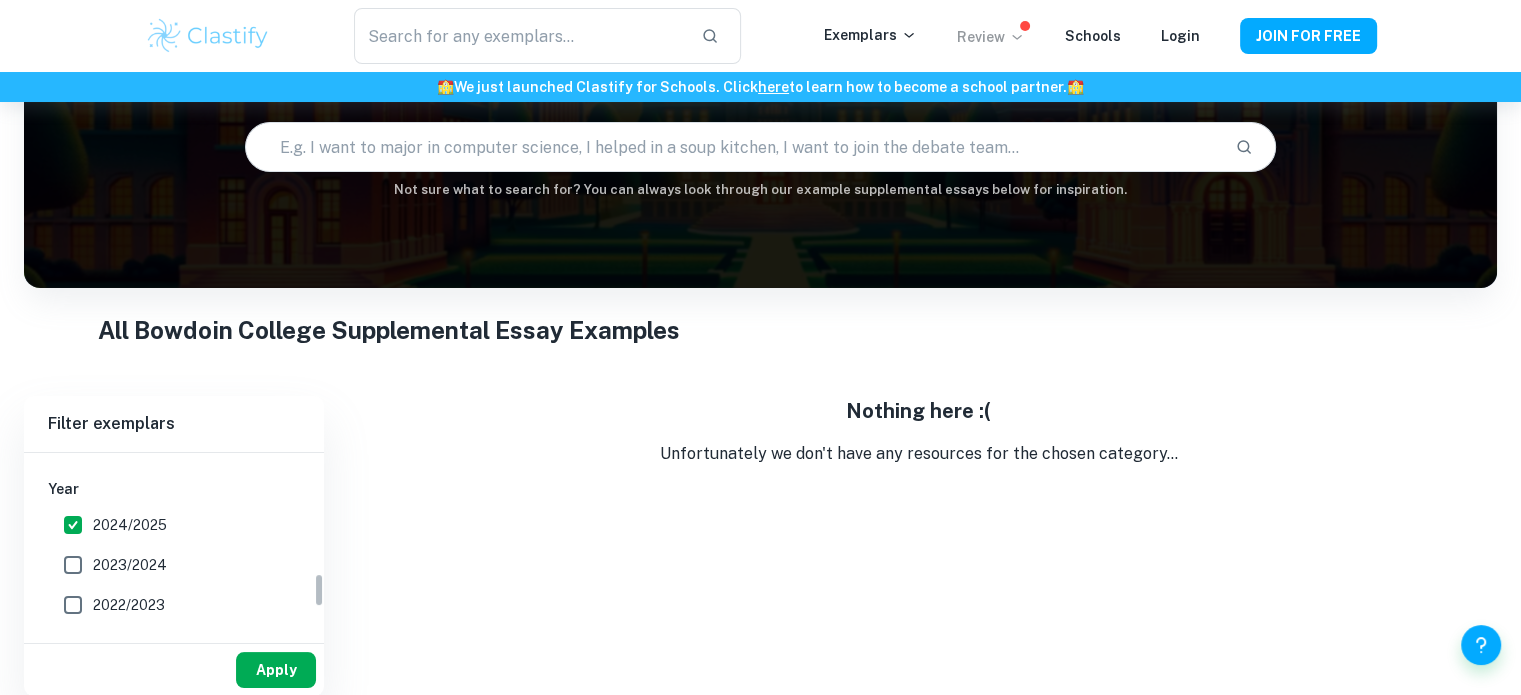 click on "Apply" at bounding box center (276, 670) 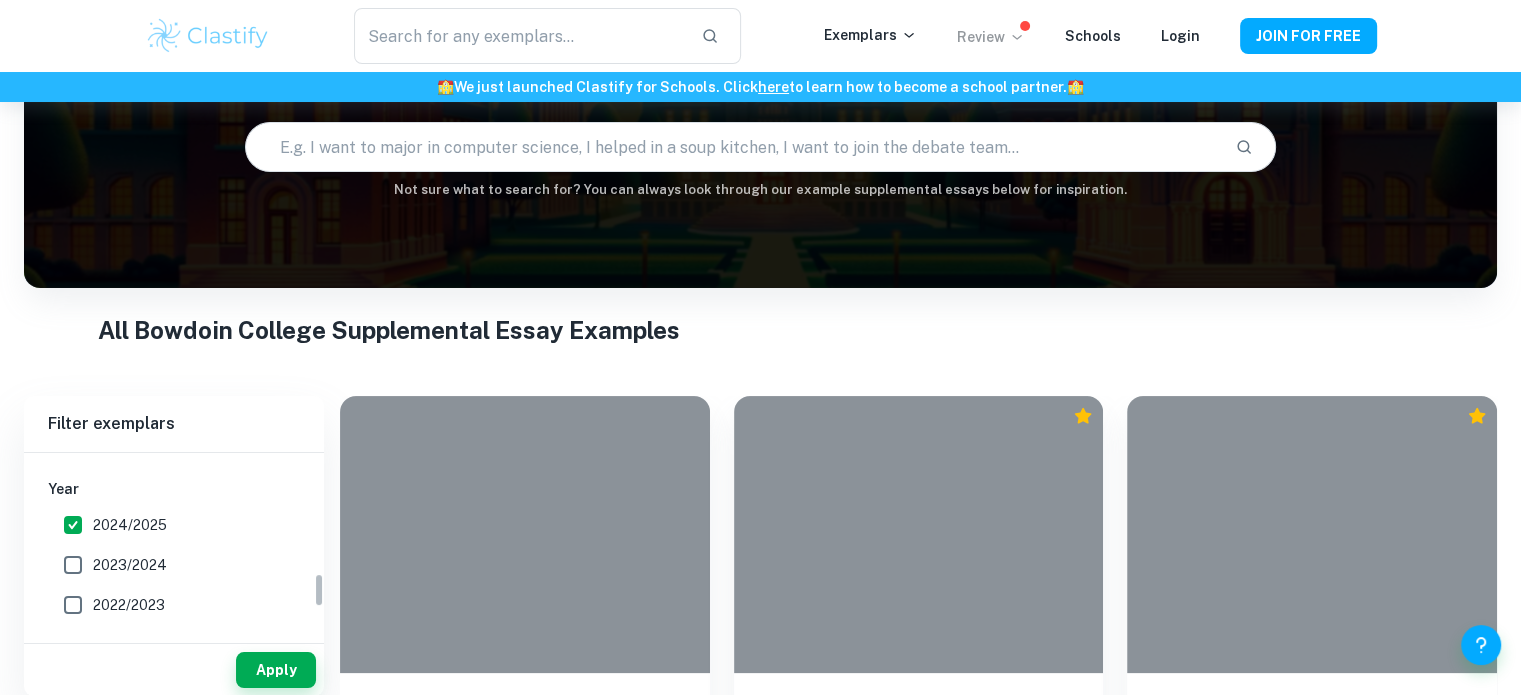scroll, scrollTop: 788, scrollLeft: 0, axis: vertical 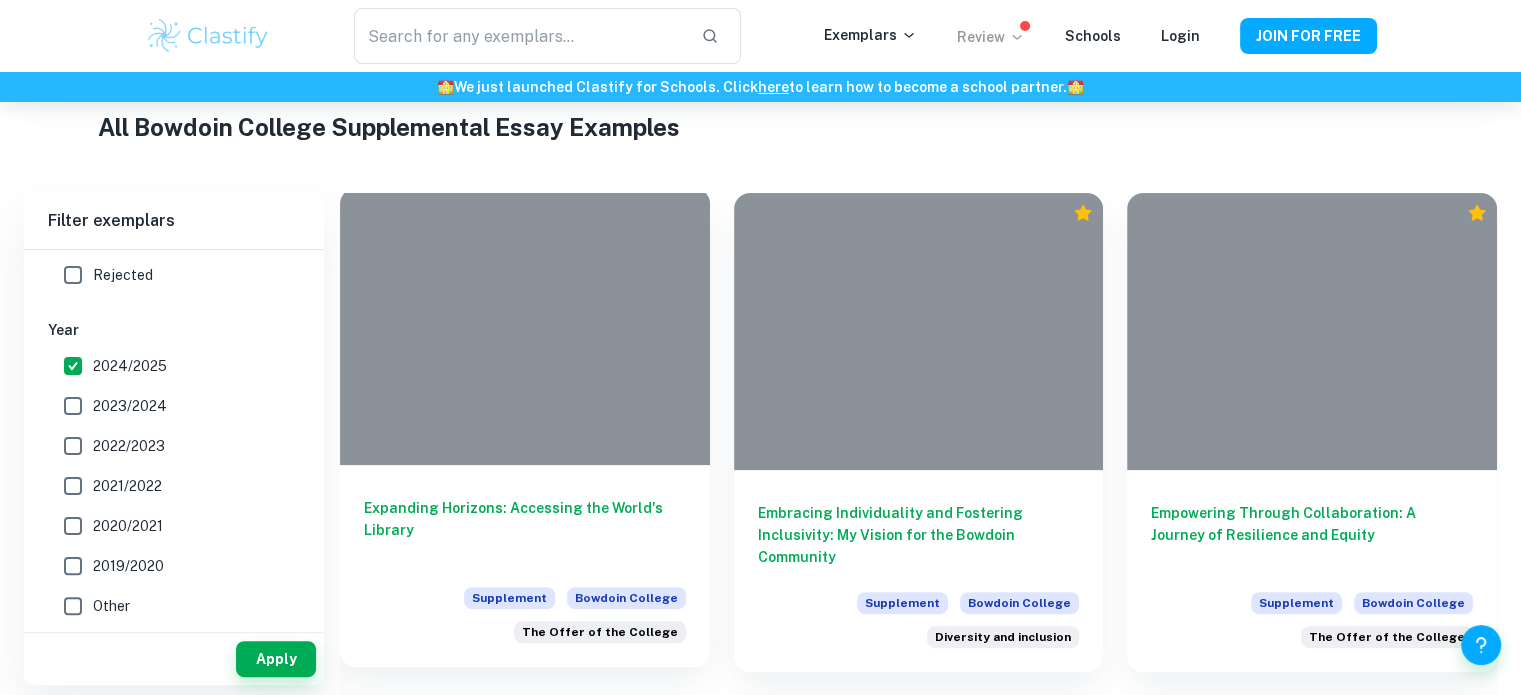 click at bounding box center [525, 326] 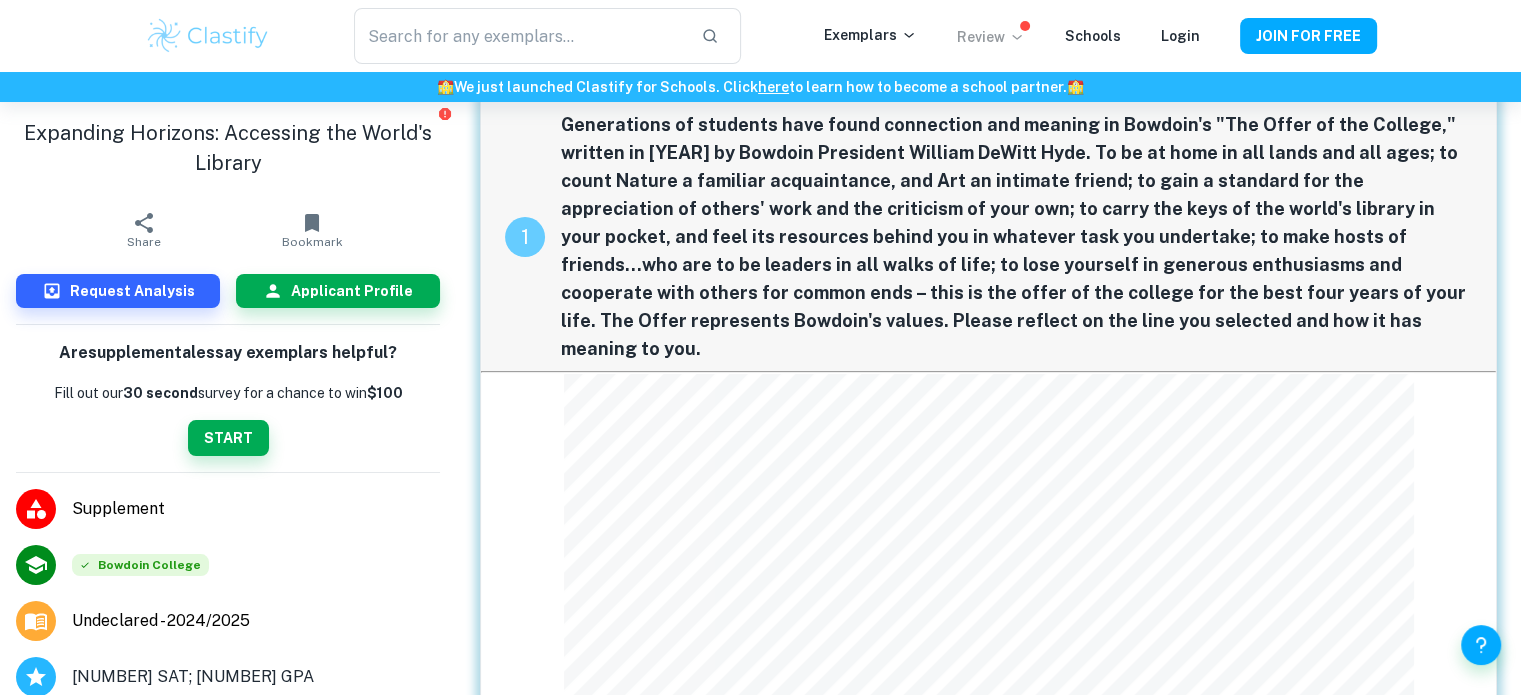 scroll, scrollTop: 0, scrollLeft: 0, axis: both 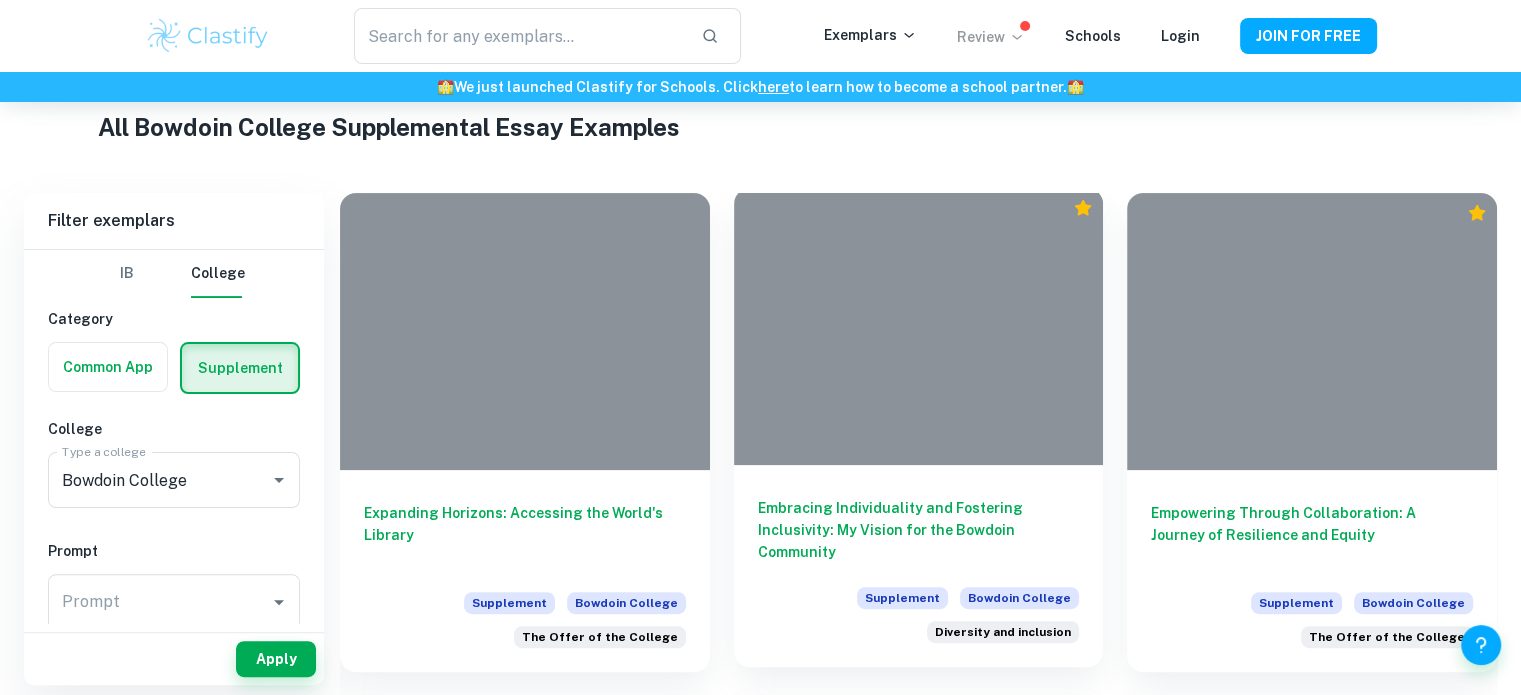 click at bounding box center [919, 326] 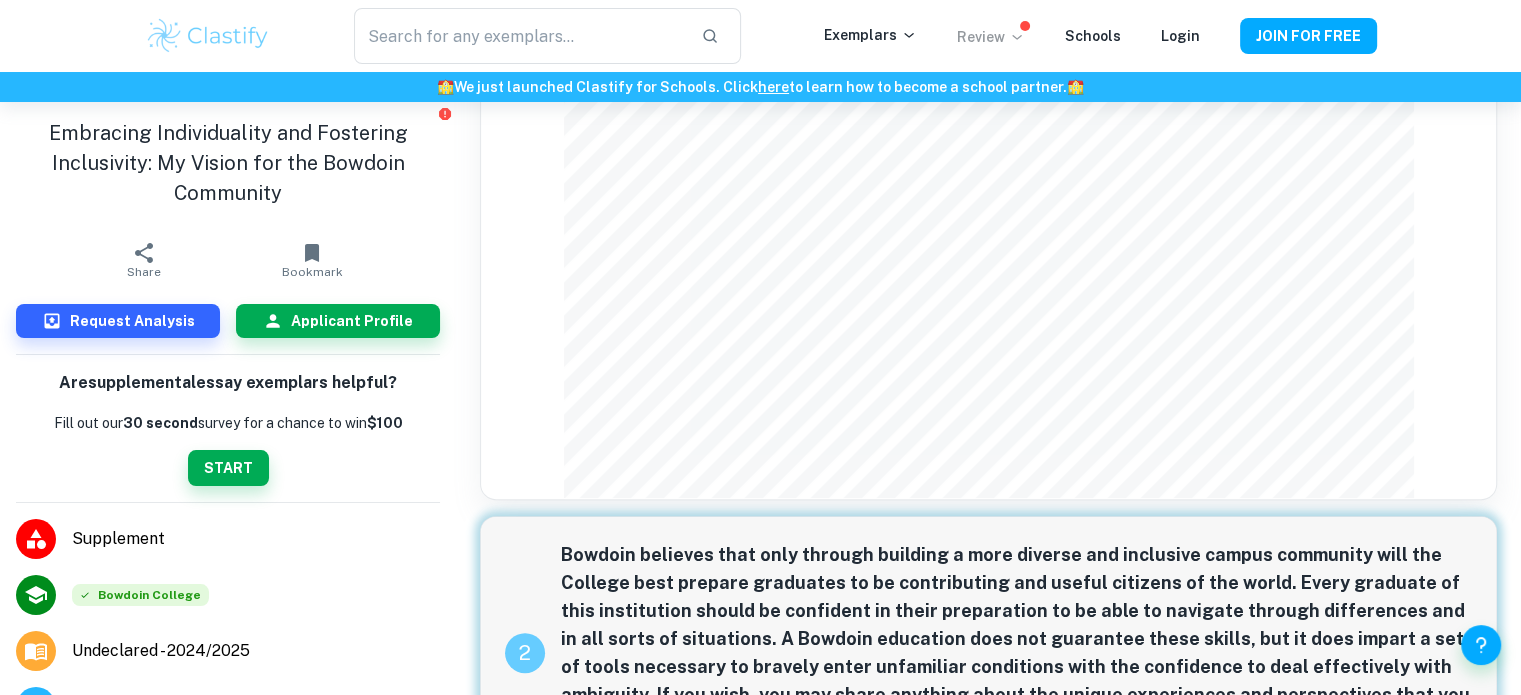 scroll, scrollTop: 581, scrollLeft: 0, axis: vertical 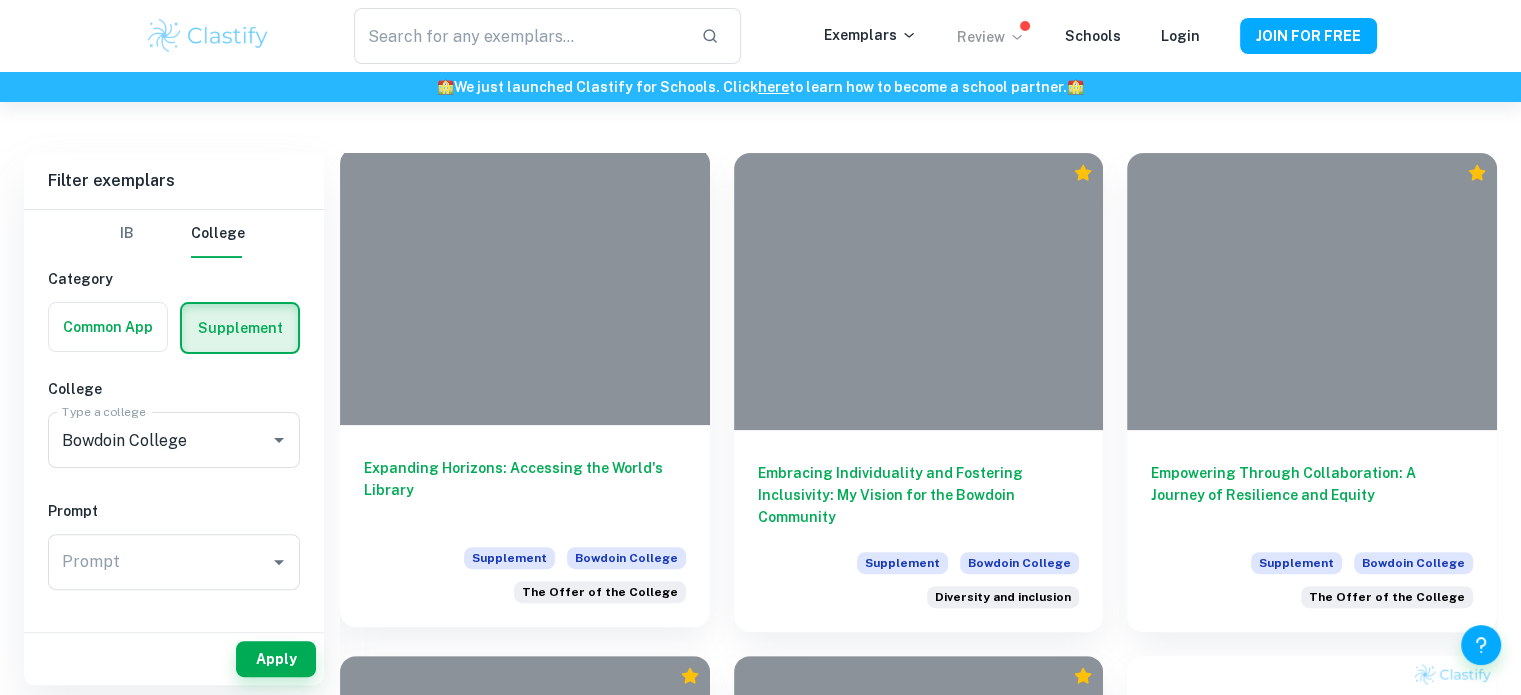click at bounding box center [525, 286] 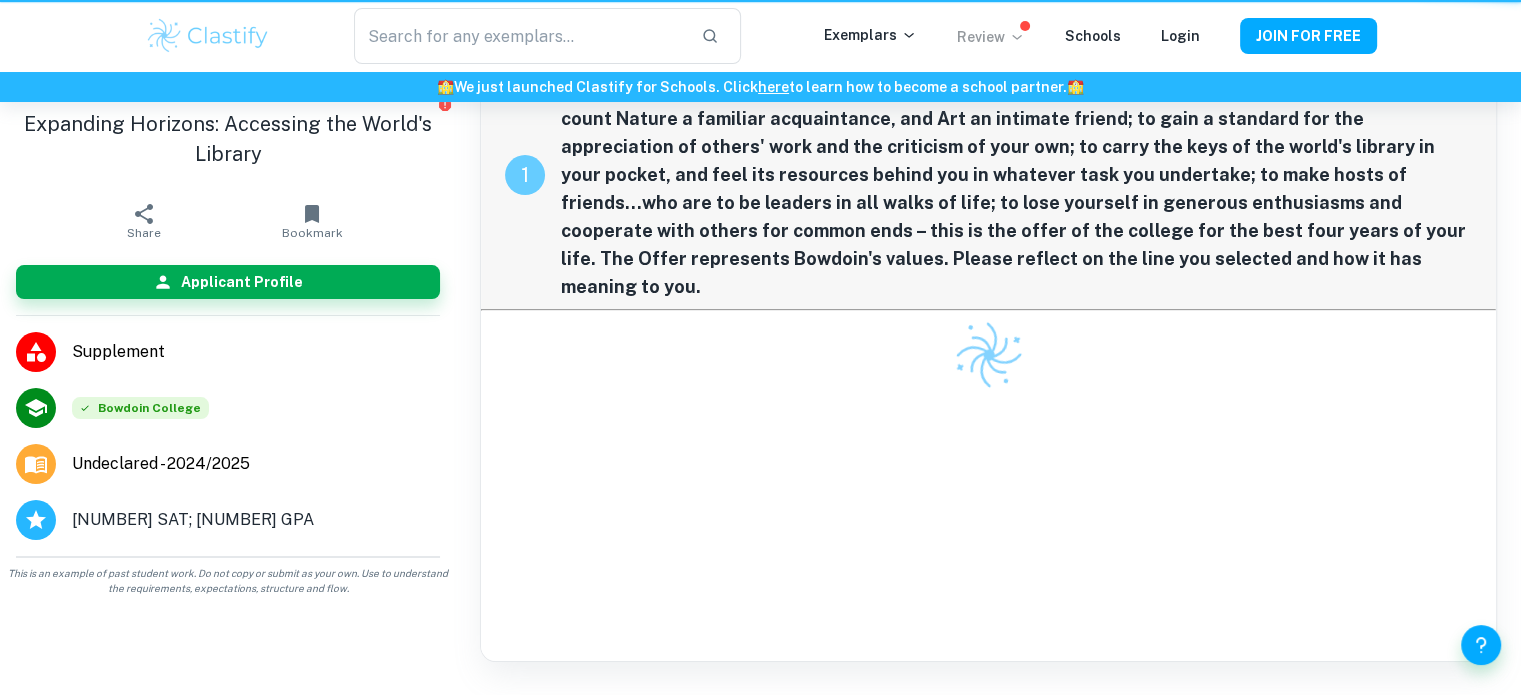 scroll, scrollTop: 0, scrollLeft: 0, axis: both 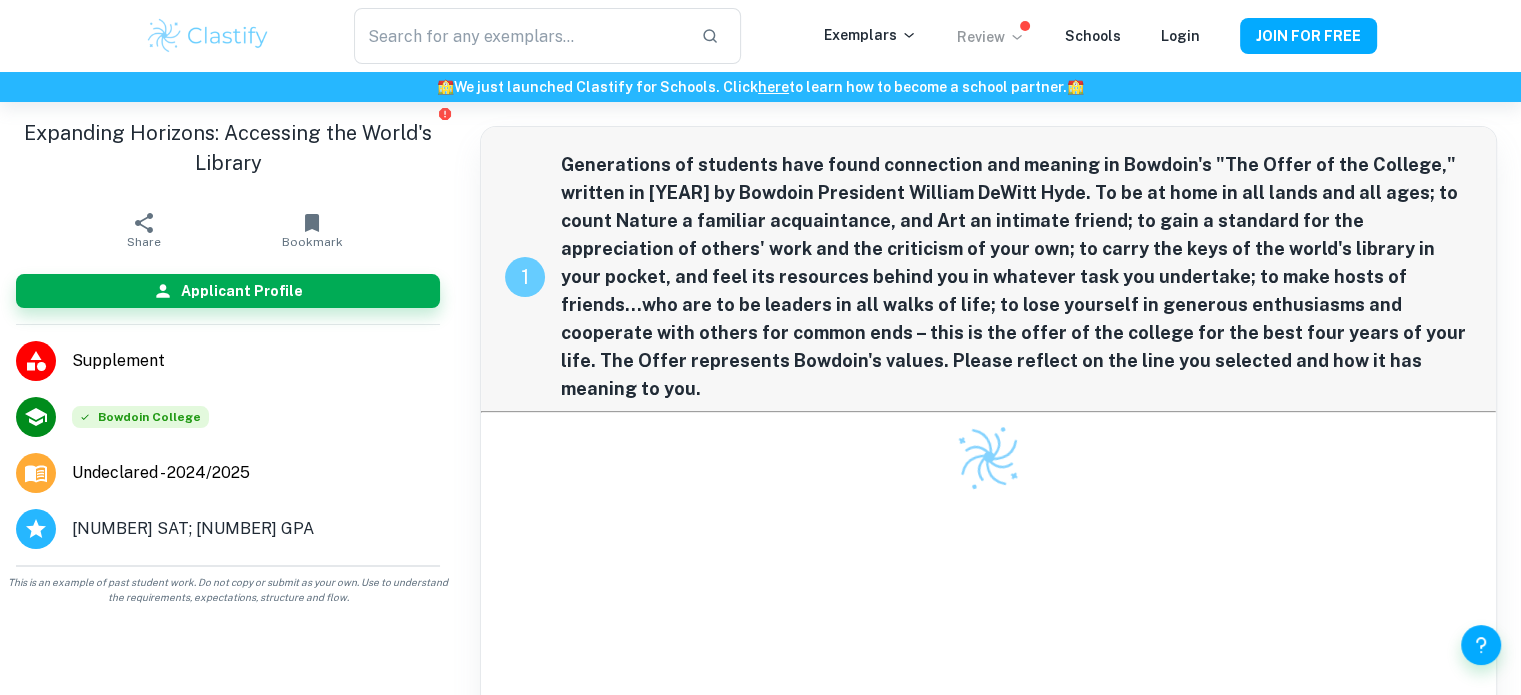 drag, startPoint x: 612, startPoint y: 196, endPoint x: 758, endPoint y: 181, distance: 146.76852 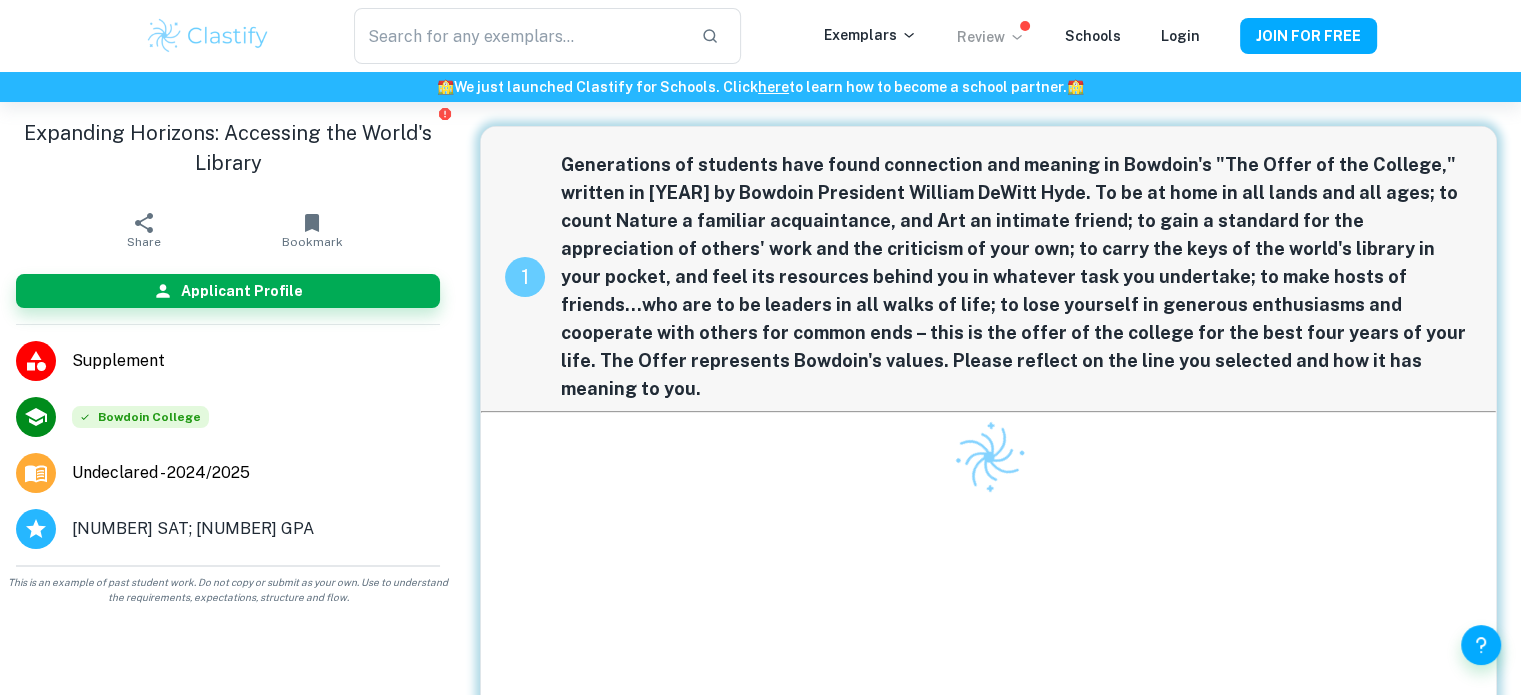 click on "Generations of students have found connection and meaning in Bowdoin's "The Offer of the College," written in [YEAR] by Bowdoin President William DeWitt Hyde. To be at home in all lands and all ages; to count Nature a familiar acquaintance, and Art an intimate friend; to gain a standard for the appreciation of others' work and the criticism of your own; to carry the keys of the world's library in your pocket, and feel its resources behind you in whatever task you undertake; to make hosts of friends…who are to be leaders in all walks of life; to lose yourself in generous enthusiasms and cooperate with others for common ends – this is the offer of the college for the best four years of your life. The Offer represents Bowdoin's values. Please reflect on the line you selected and how it has meaning to you." at bounding box center [1016, 277] 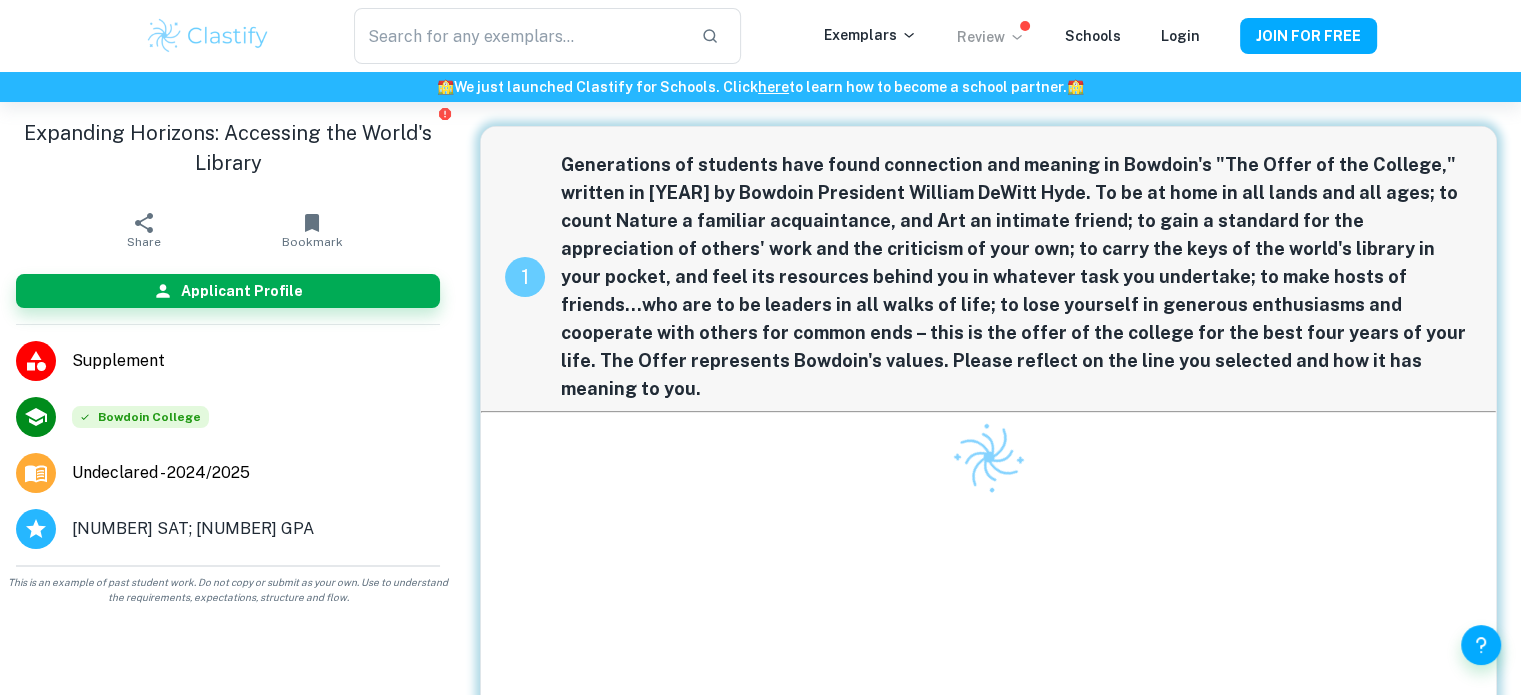 click on "Generations of students have found connection and meaning in Bowdoin's "The Offer of the College," written in [YEAR] by Bowdoin President William DeWitt Hyde. To be at home in all lands and all ages; to count Nature a familiar acquaintance, and Art an intimate friend; to gain a standard for the appreciation of others' work and the criticism of your own; to carry the keys of the world's library in your pocket, and feel its resources behind you in whatever task you undertake; to make hosts of friends…who are to be leaders in all walks of life; to lose yourself in generous enthusiasms and cooperate with others for common ends – this is the offer of the college for the best four years of your life. The Offer represents Bowdoin's values. Please reflect on the line you selected and how it has meaning to you." at bounding box center [1016, 277] 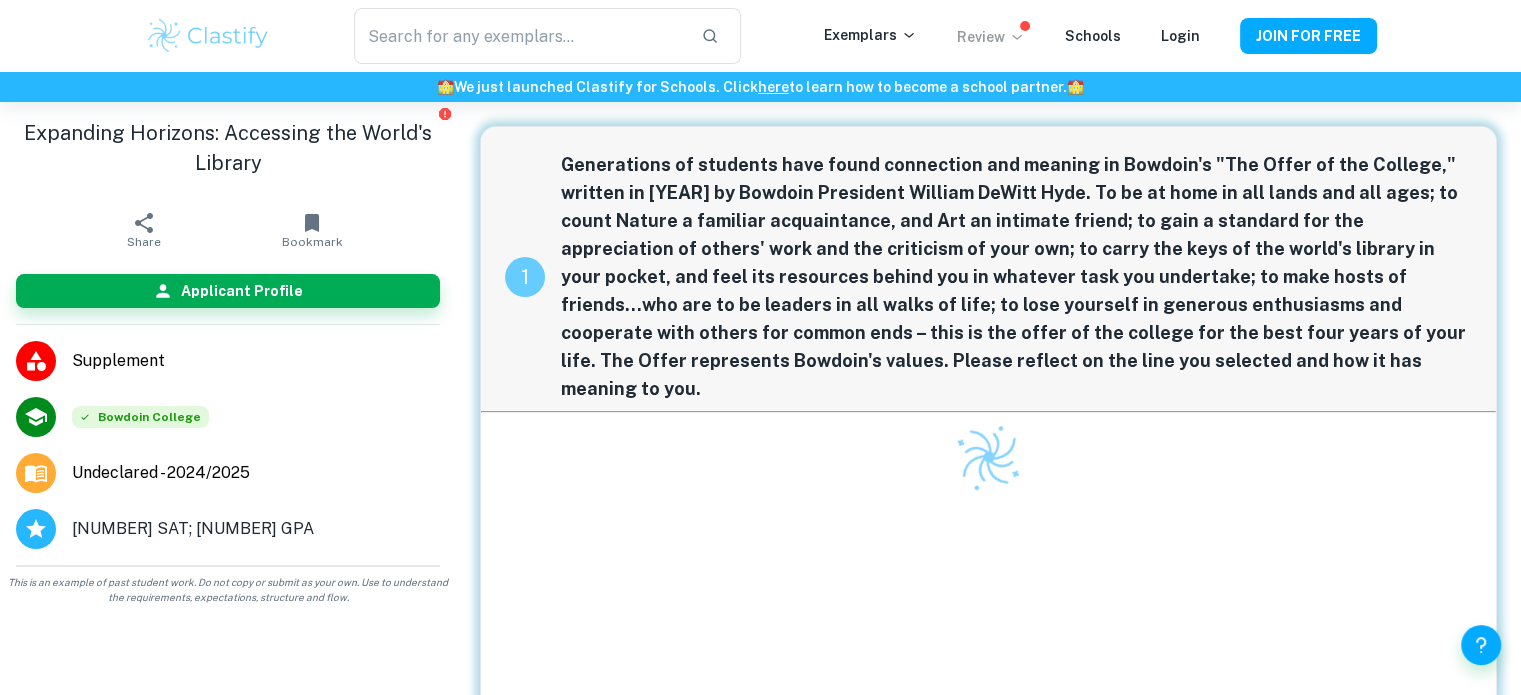 click on "Generations of students have found connection and meaning in Bowdoin's "The Offer of the College," written in [YEAR] by Bowdoin President William DeWitt Hyde. To be at home in all lands and all ages; to count Nature a familiar acquaintance, and Art an intimate friend; to gain a standard for the appreciation of others' work and the criticism of your own; to carry the keys of the world's library in your pocket, and feel its resources behind you in whatever task you undertake; to make hosts of friends…who are to be leaders in all walks of life; to lose yourself in generous enthusiasms and cooperate with others for common ends – this is the offer of the college for the best four years of your life. The Offer represents Bowdoin's values. Please reflect on the line you selected and how it has meaning to you." at bounding box center (1016, 277) 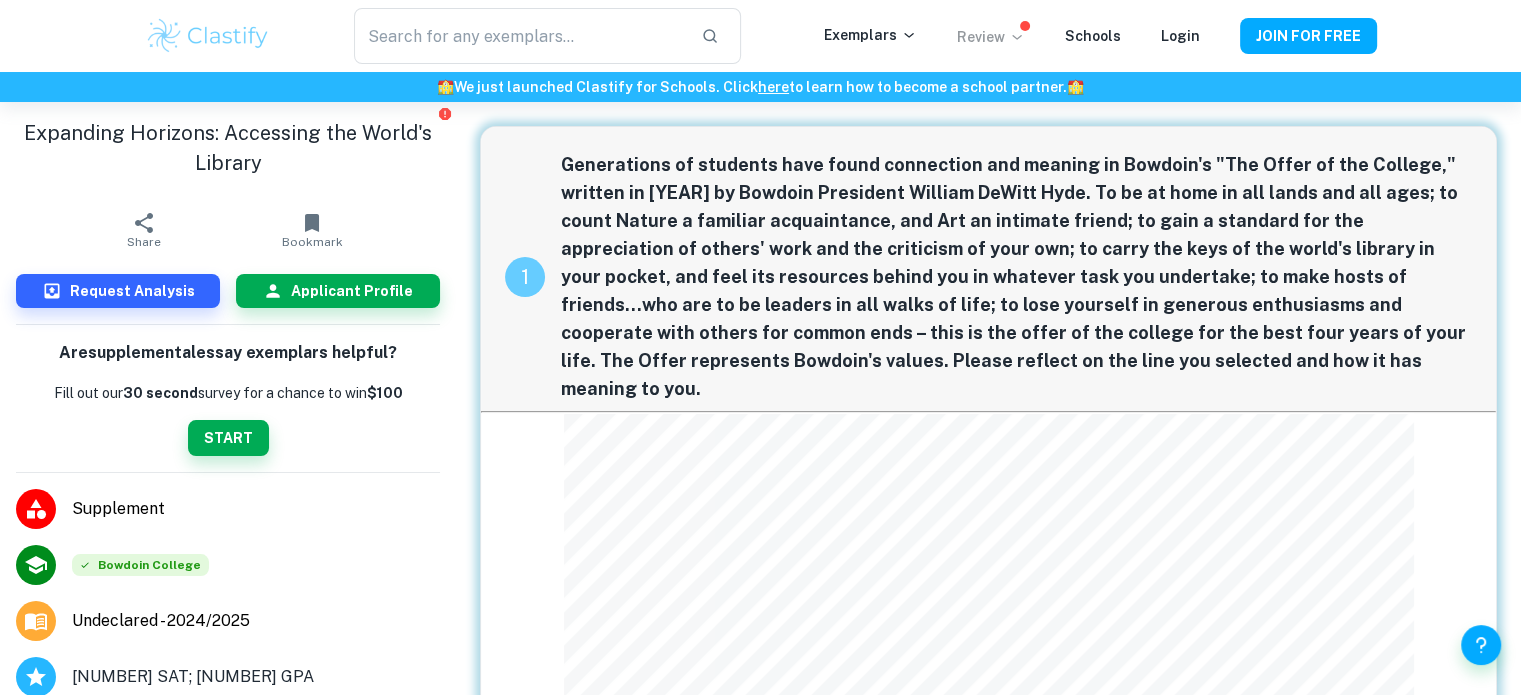 drag, startPoint x: 590, startPoint y: 161, endPoint x: 778, endPoint y: 162, distance: 188.00266 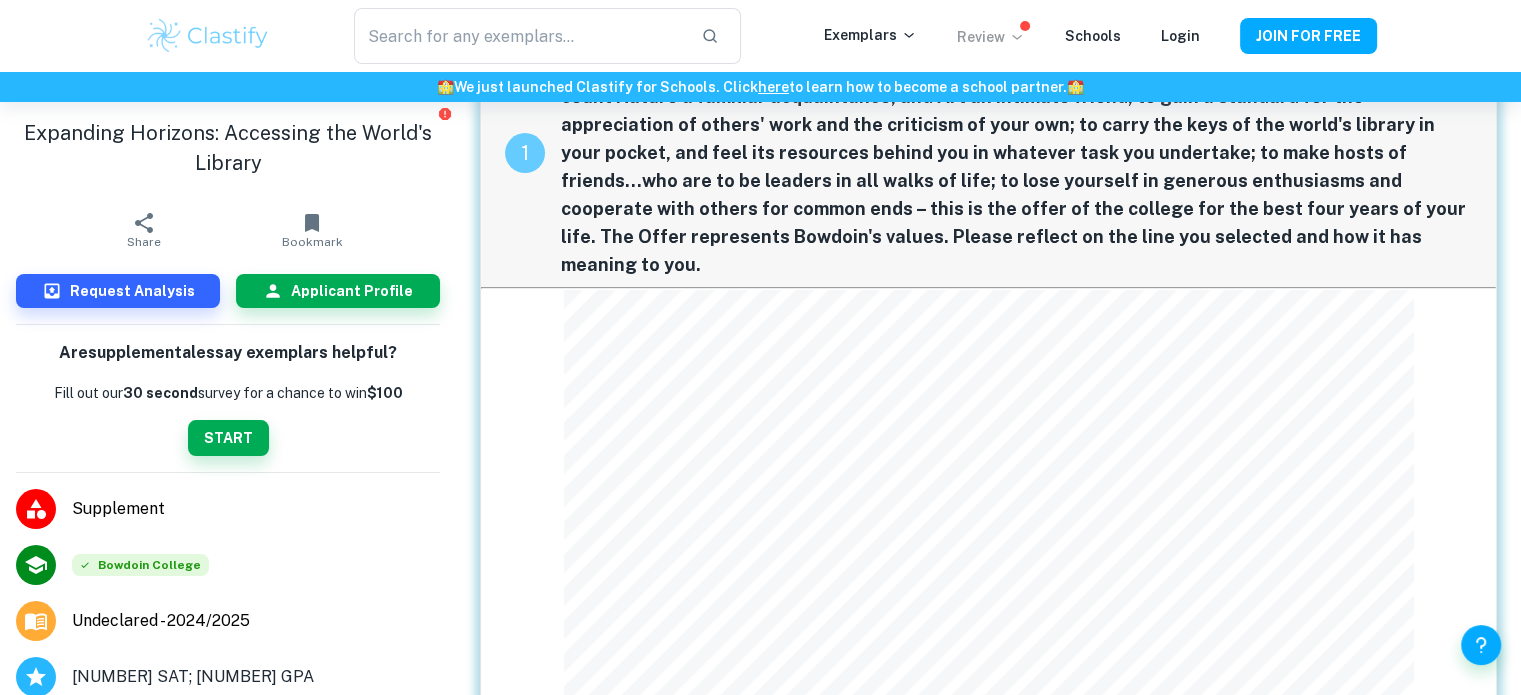 scroll, scrollTop: 125, scrollLeft: 0, axis: vertical 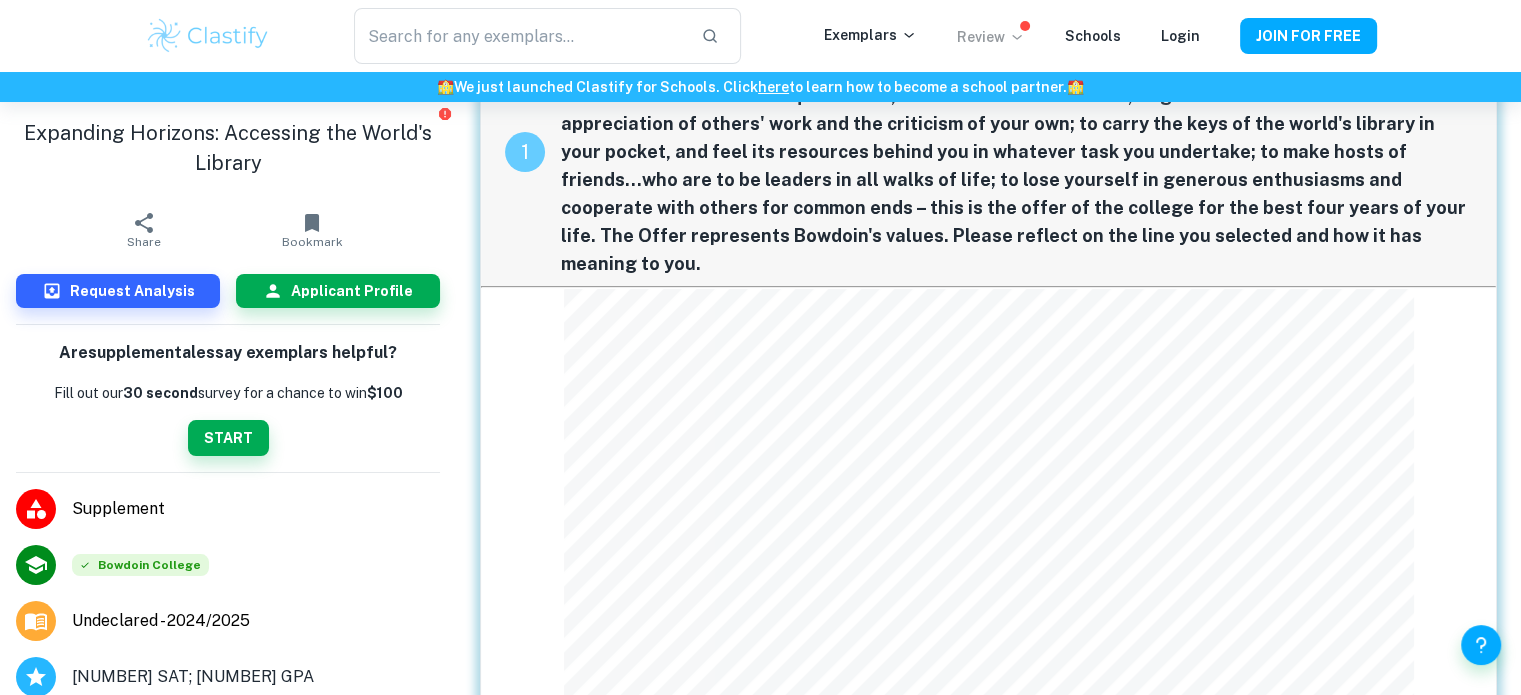 click on "Generations of students have found connection and meaning in Bowdoin's "The Offer of the College," written in [YEAR] by Bowdoin President William DeWitt Hyde. To be at home in all lands and all ages; to count Nature a familiar acquaintance, and Art an intimate friend; to gain a standard for the appreciation of others' work and the criticism of your own; to carry the keys of the world's library in your pocket, and feel its resources behind you in whatever task you undertake; to make hosts of friends…who are to be leaders in all walks of life; to lose yourself in generous enthusiasms and cooperate with others for common ends – this is the offer of the college for the best four years of your life. The Offer represents Bowdoin's values. Please reflect on the line you selected and how it has meaning to you." at bounding box center (988, 412) 